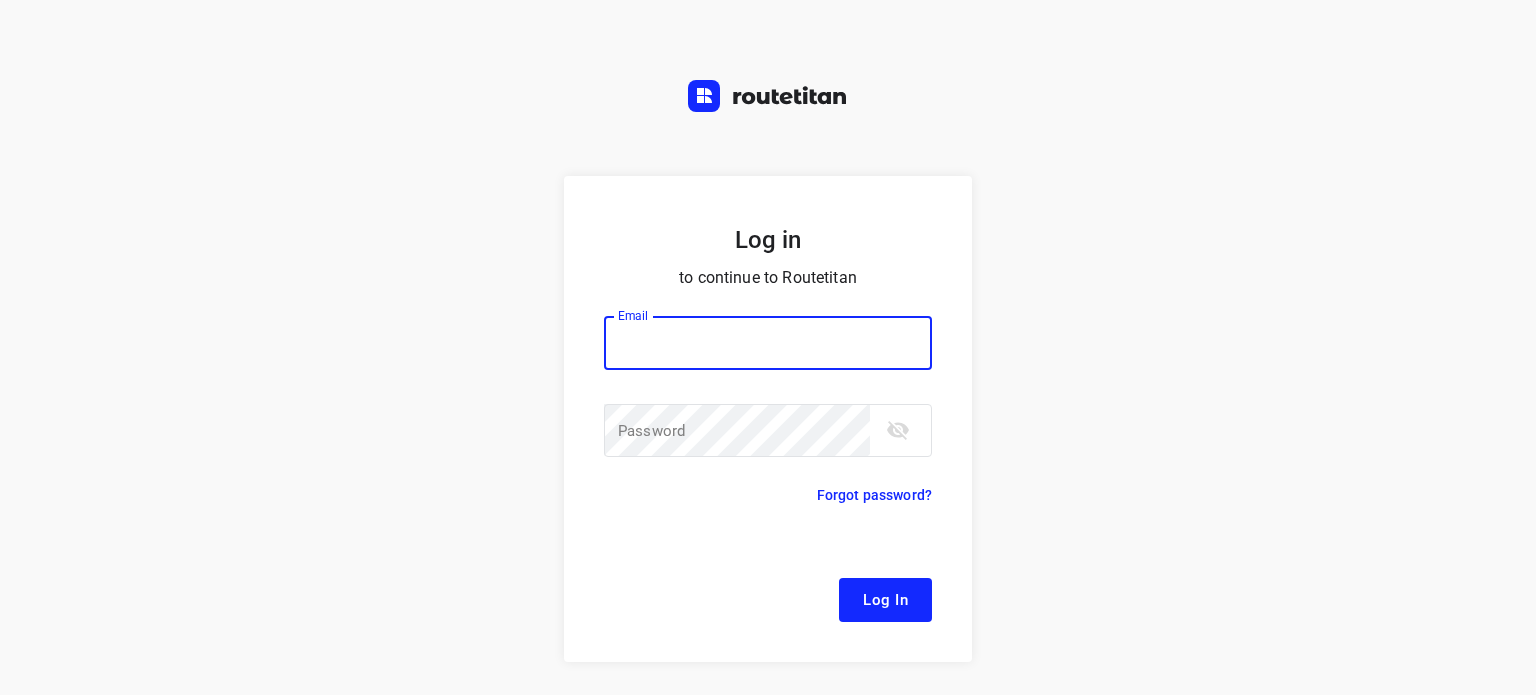 scroll, scrollTop: 0, scrollLeft: 0, axis: both 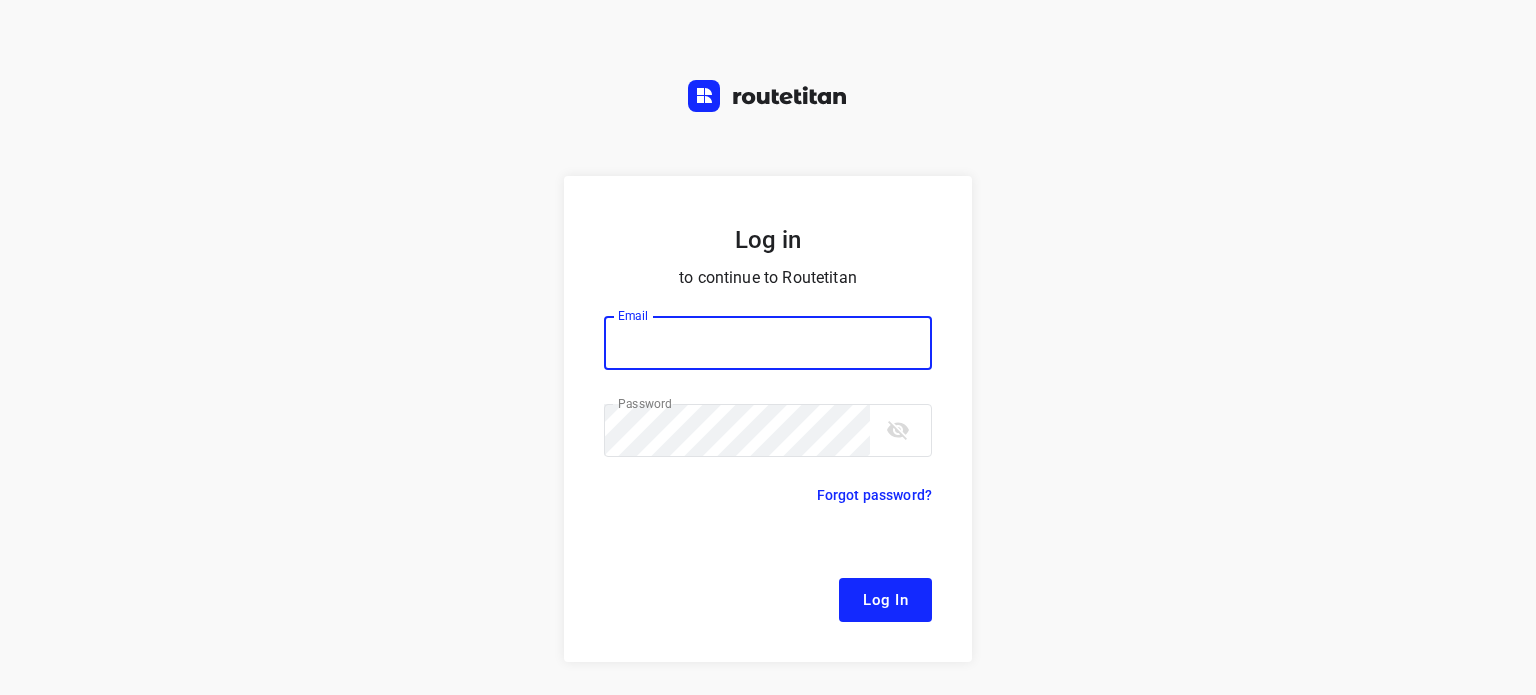 type on "remco@[EXAMPLE.COM]" 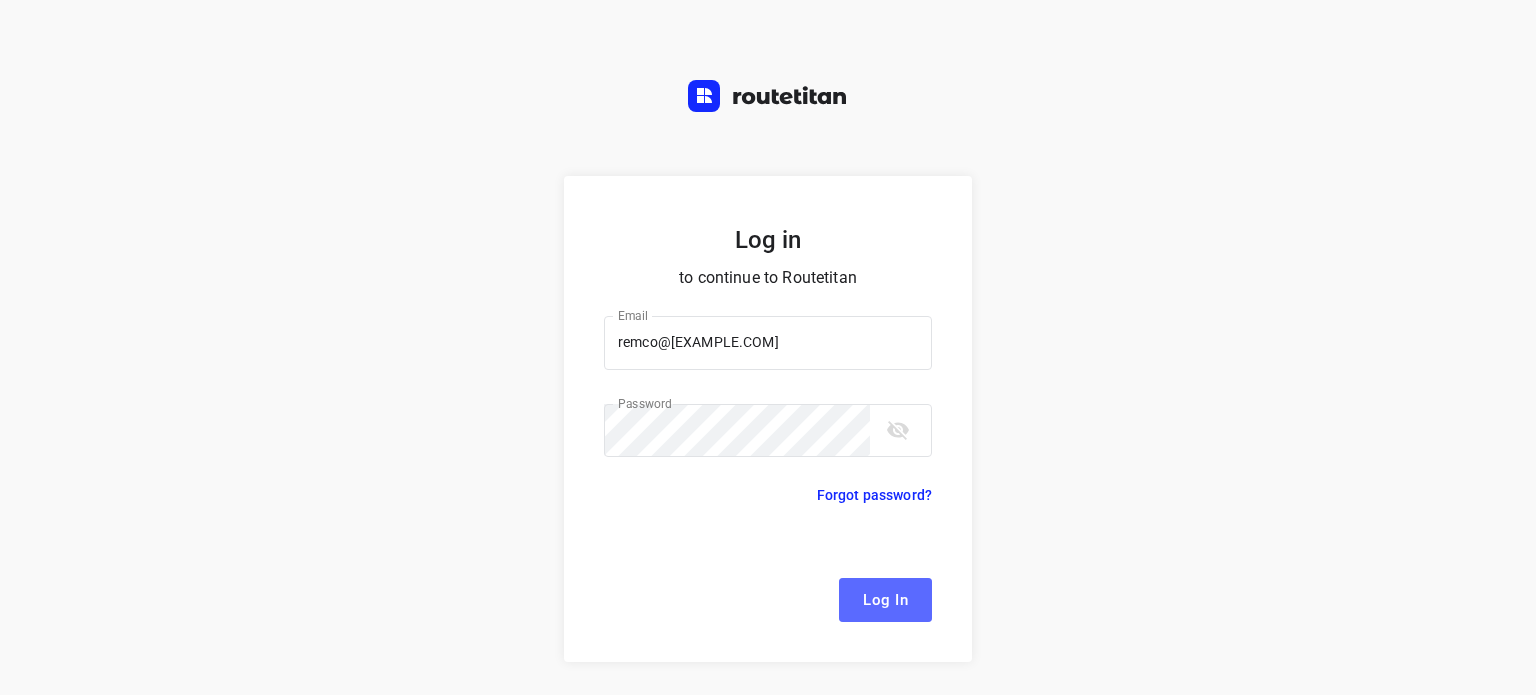click on "Log In" at bounding box center (885, 600) 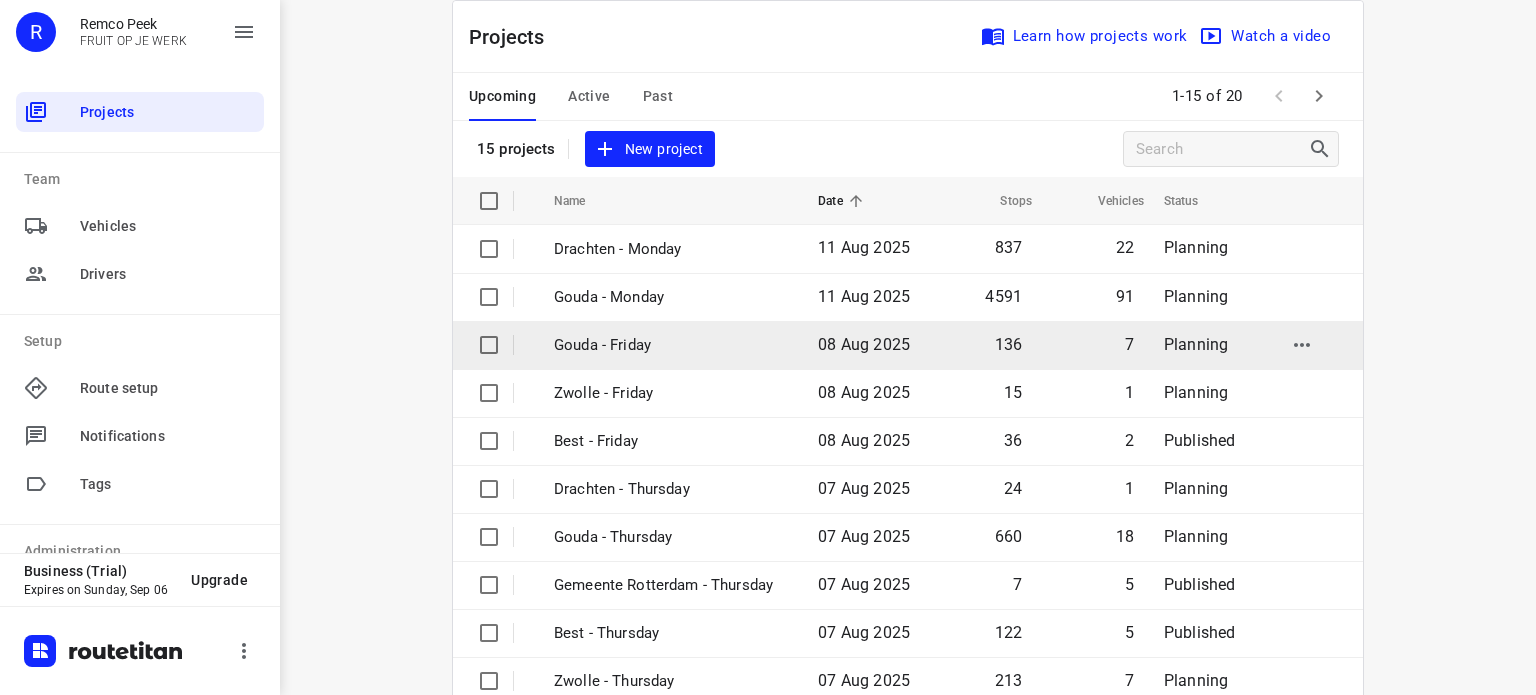 scroll, scrollTop: 0, scrollLeft: 0, axis: both 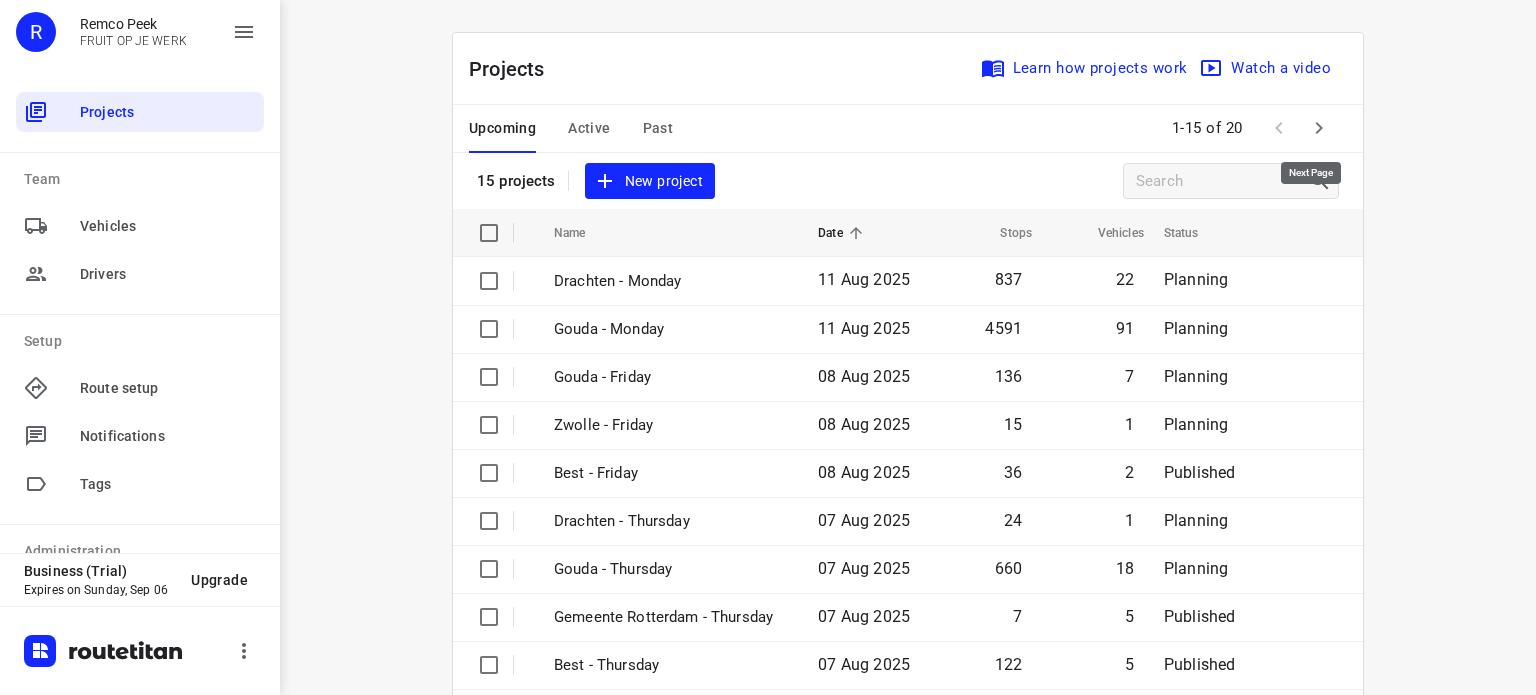 click 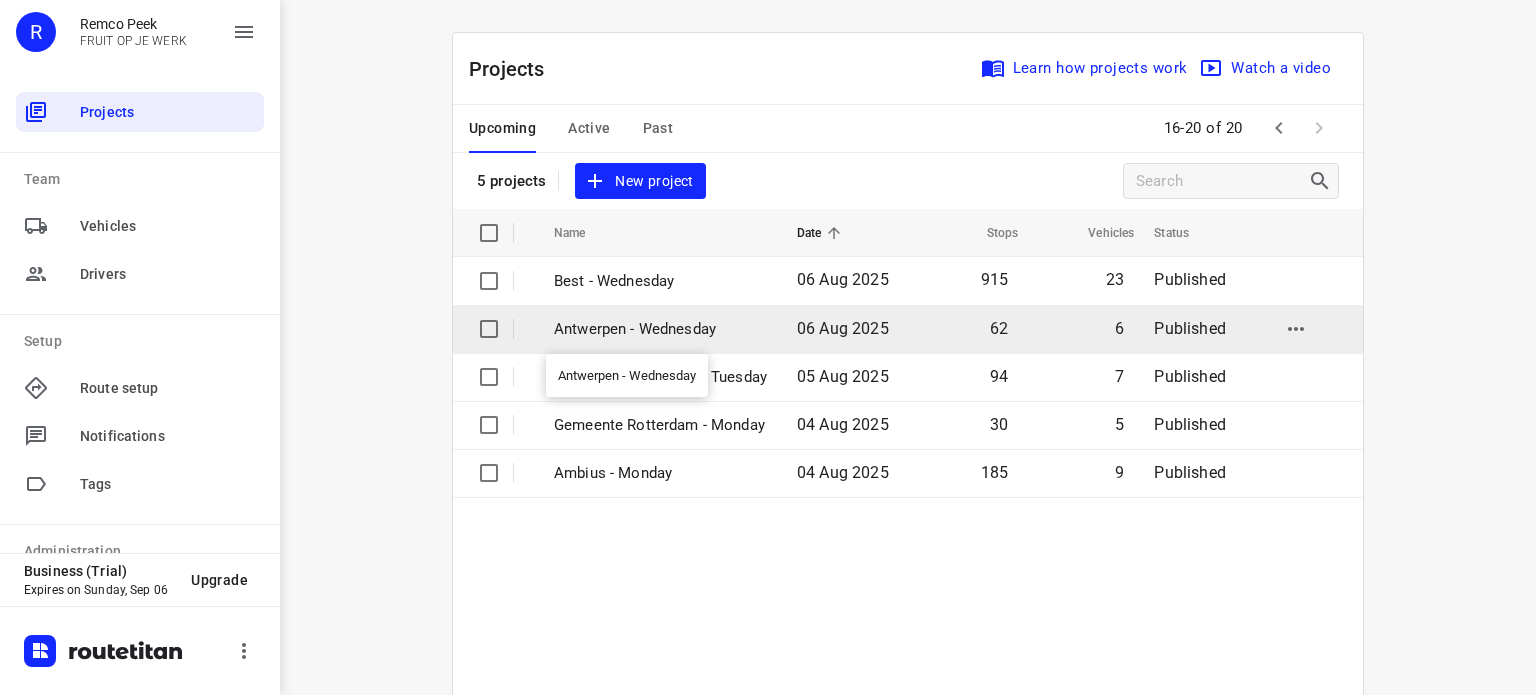 click on "Antwerpen - Wednesday" at bounding box center [660, 329] 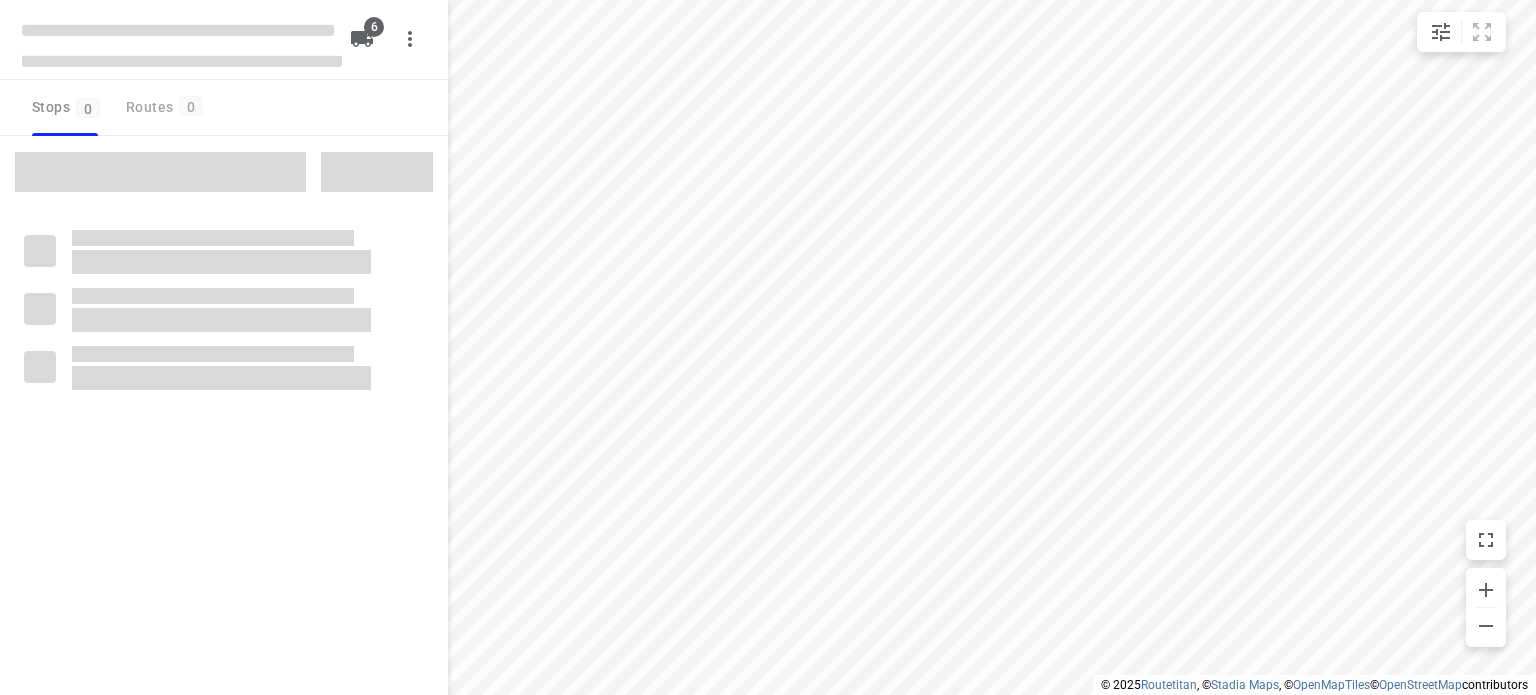 type on "distance" 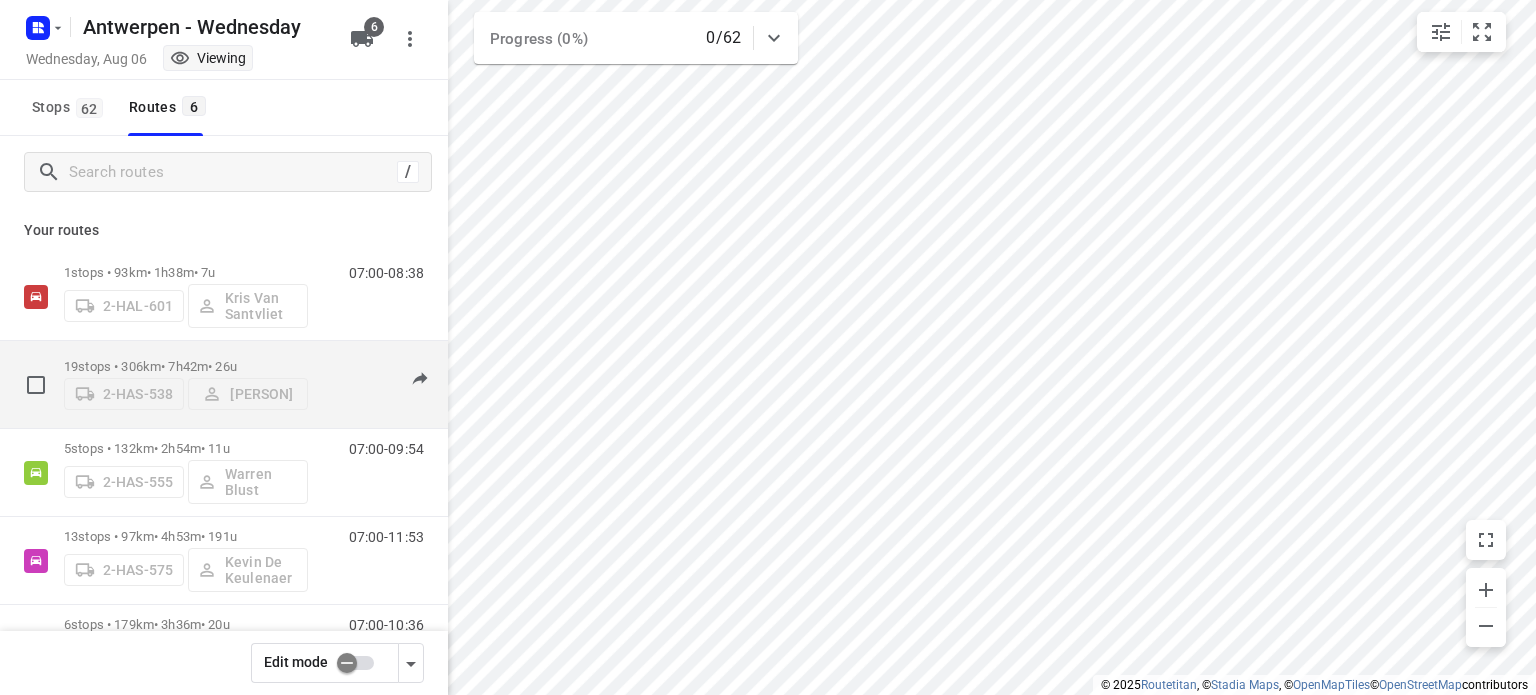 click on "19  stops •   306km  •   7h42m  • 26u" at bounding box center [186, 366] 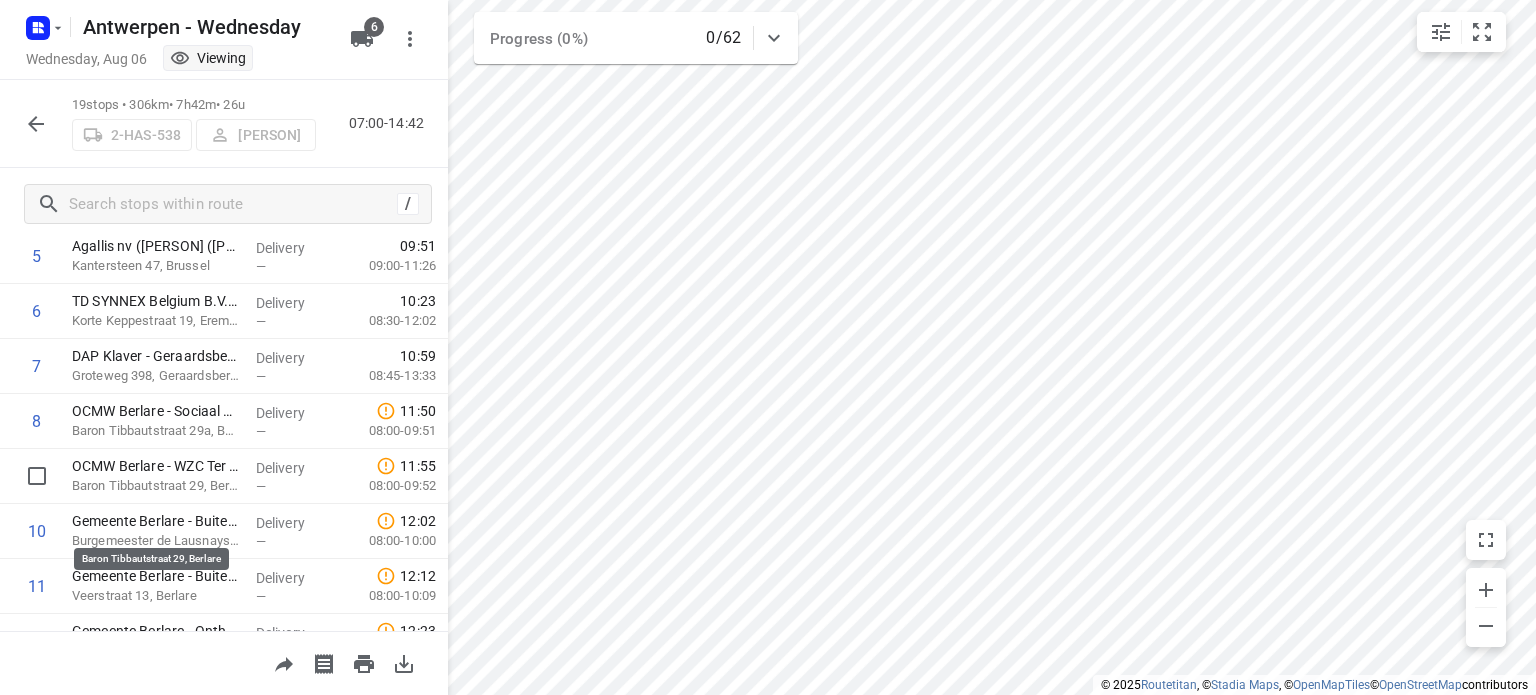 scroll, scrollTop: 283, scrollLeft: 0, axis: vertical 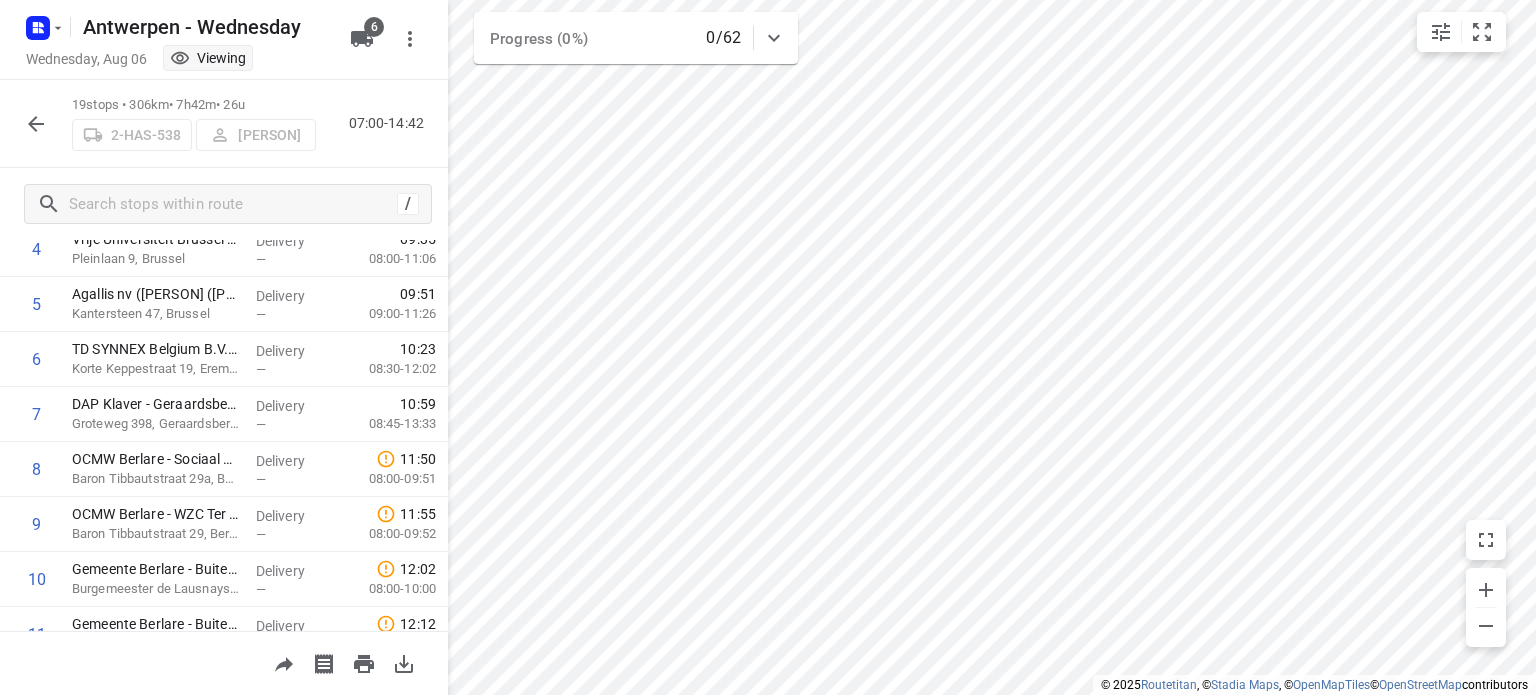 click 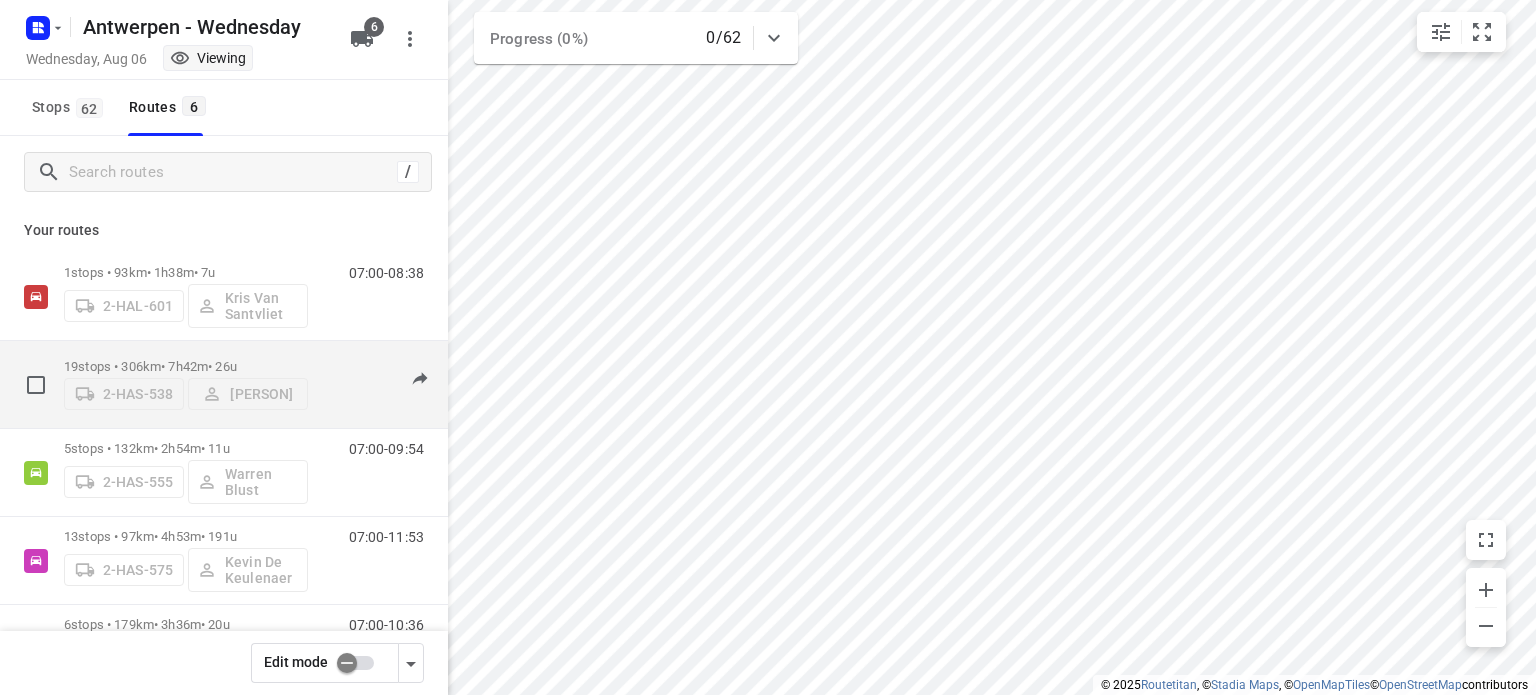scroll, scrollTop: 120, scrollLeft: 0, axis: vertical 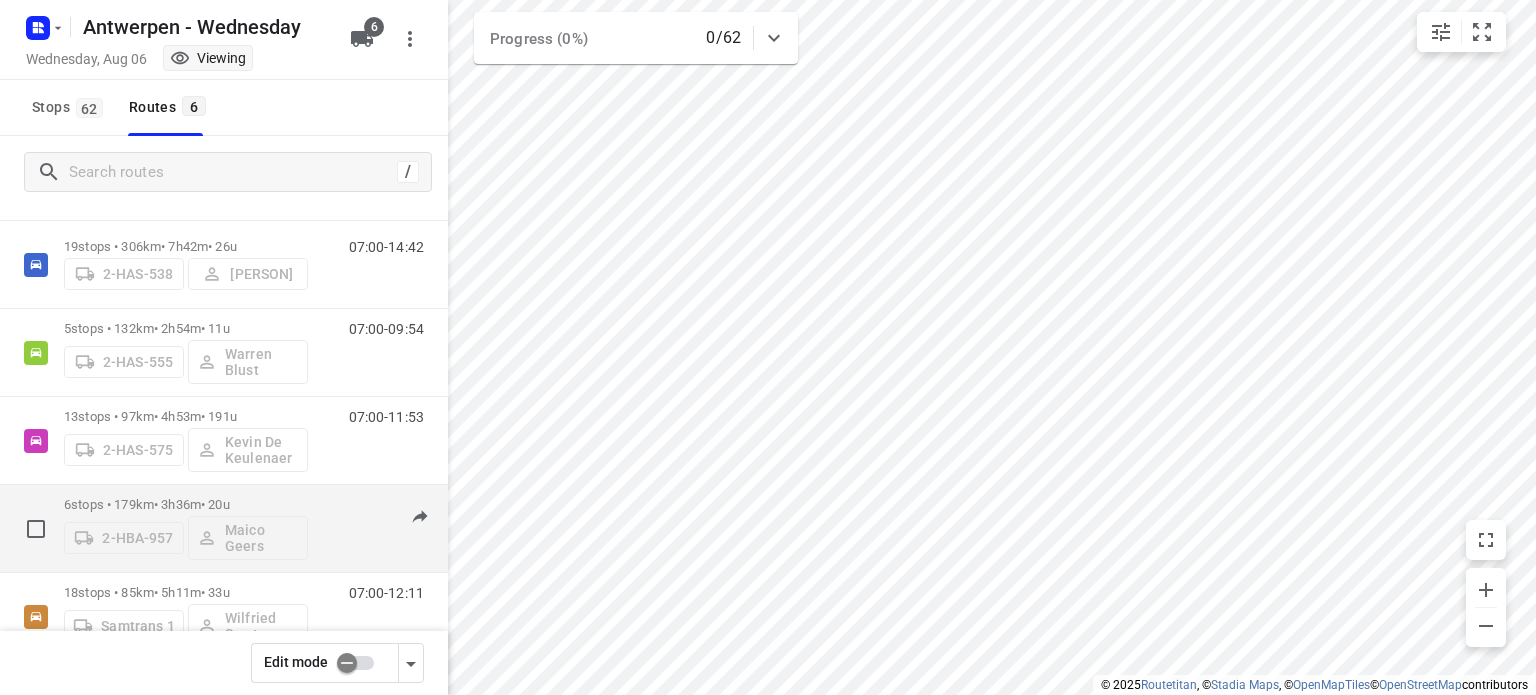 click on "6  stops •   179km  •   3h36m  • 20u" at bounding box center [186, 504] 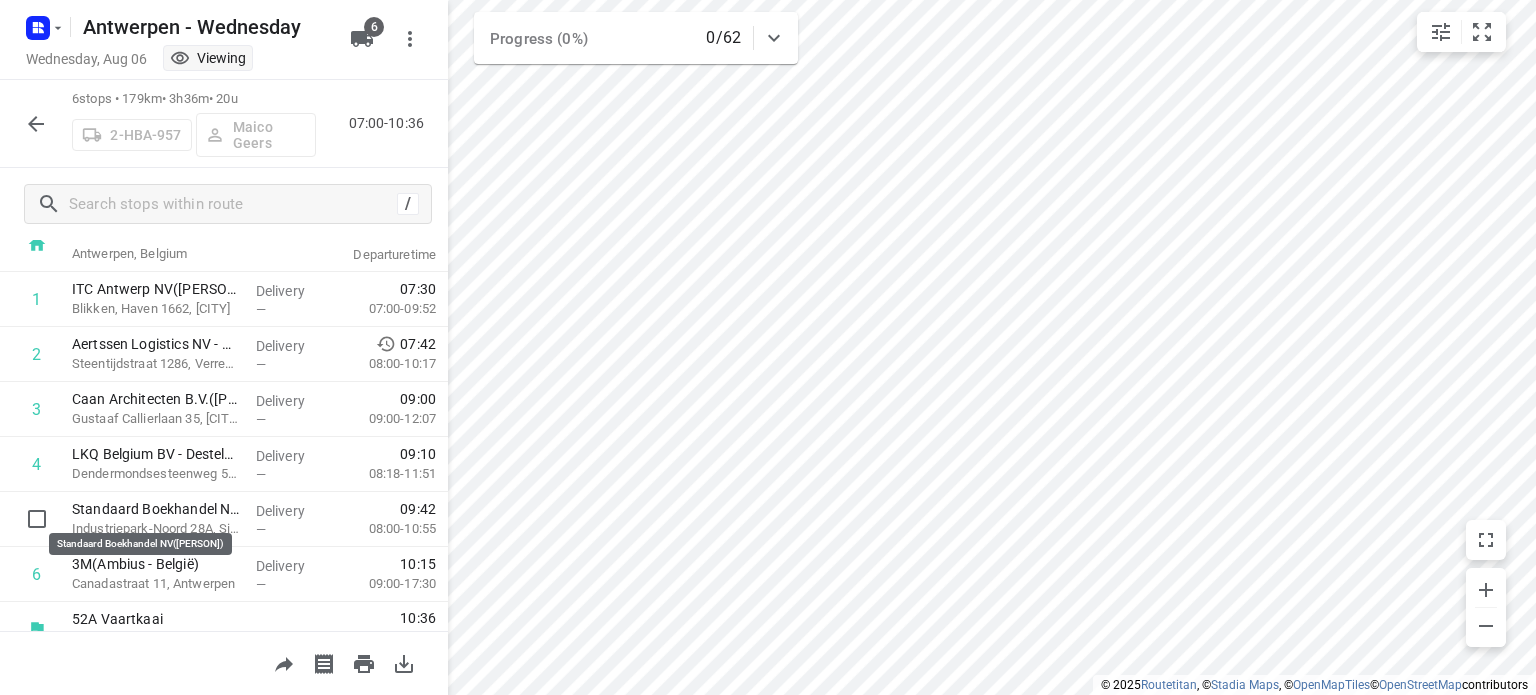 scroll, scrollTop: 93, scrollLeft: 0, axis: vertical 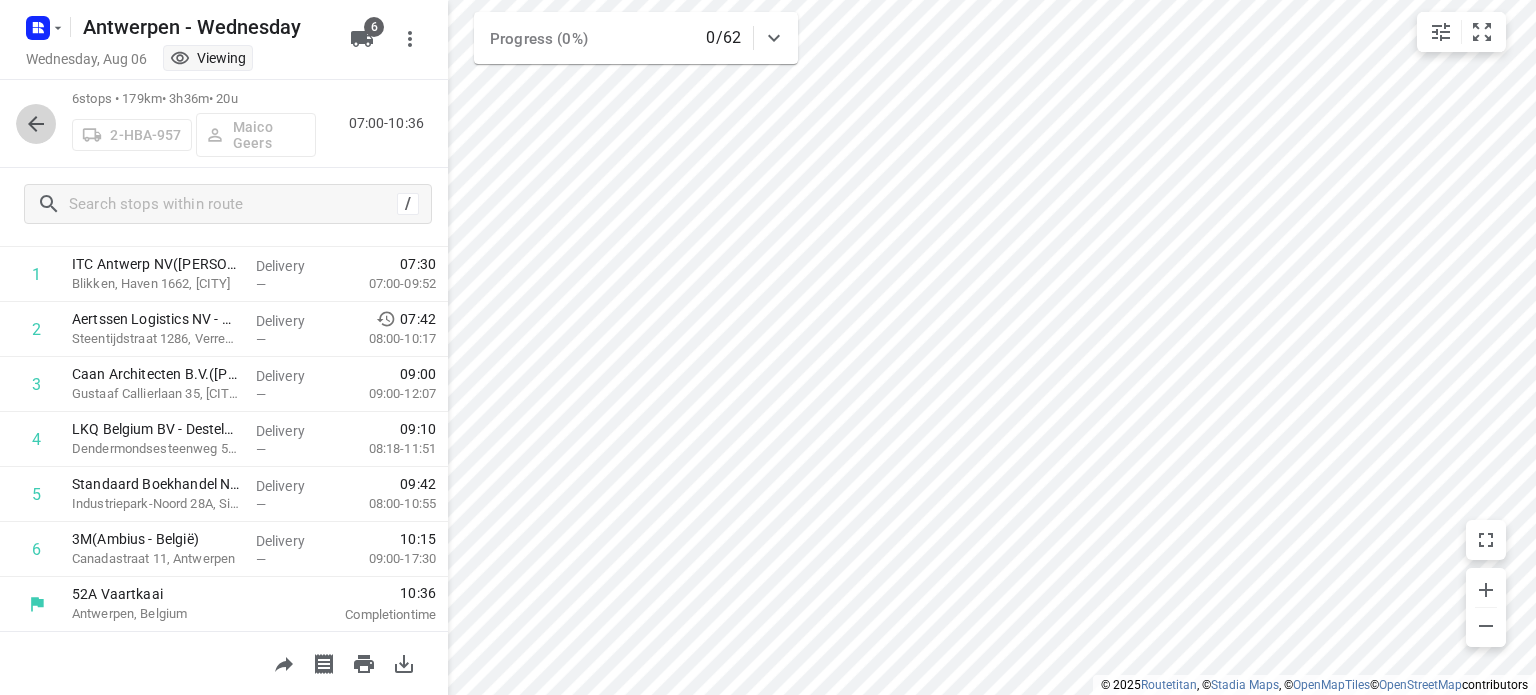 click 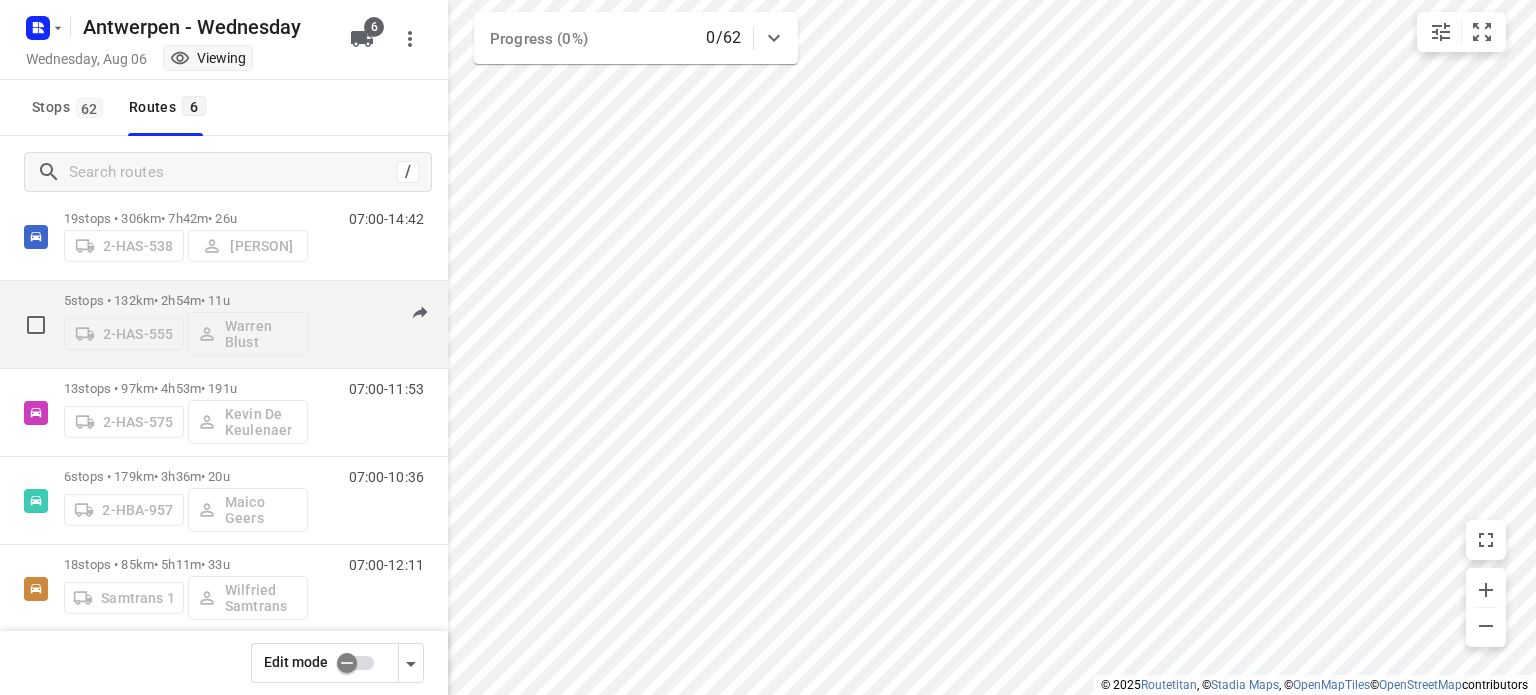 scroll, scrollTop: 169, scrollLeft: 0, axis: vertical 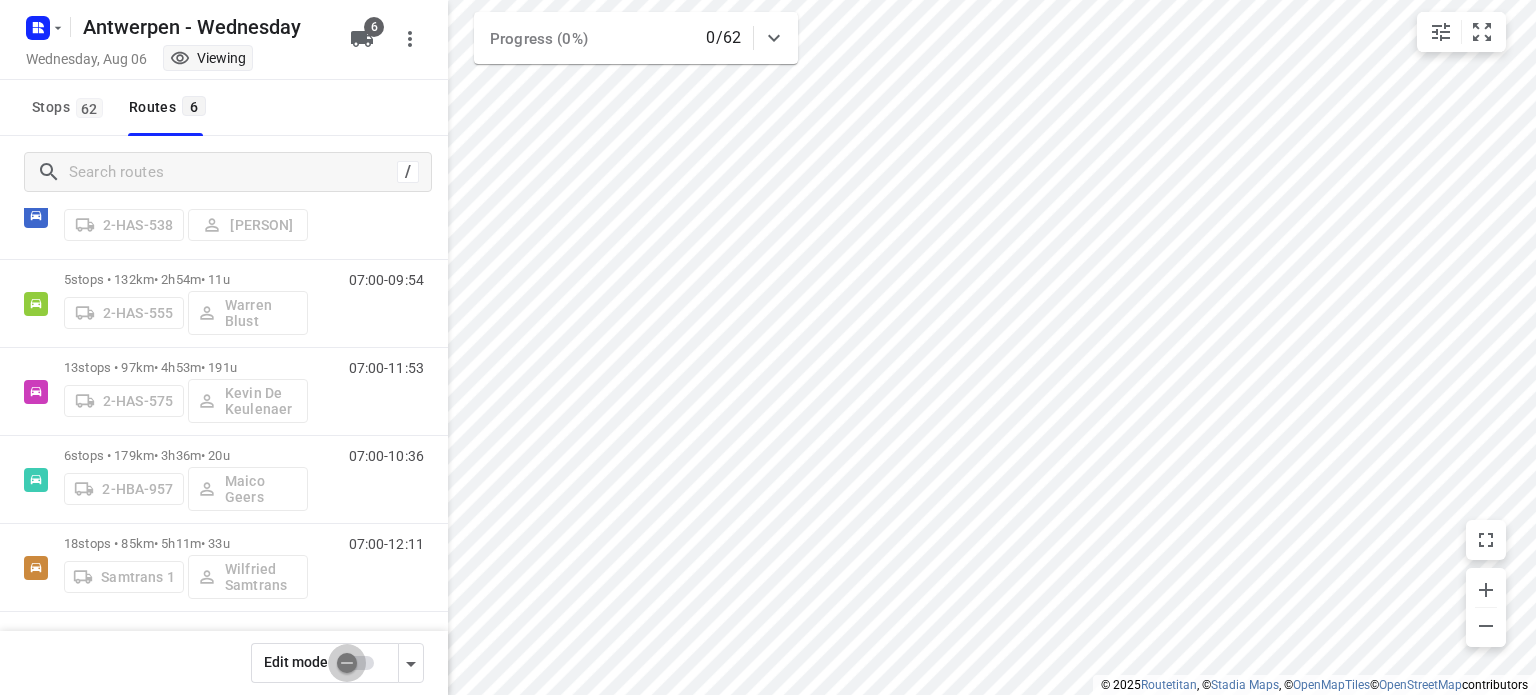 click at bounding box center (347, 663) 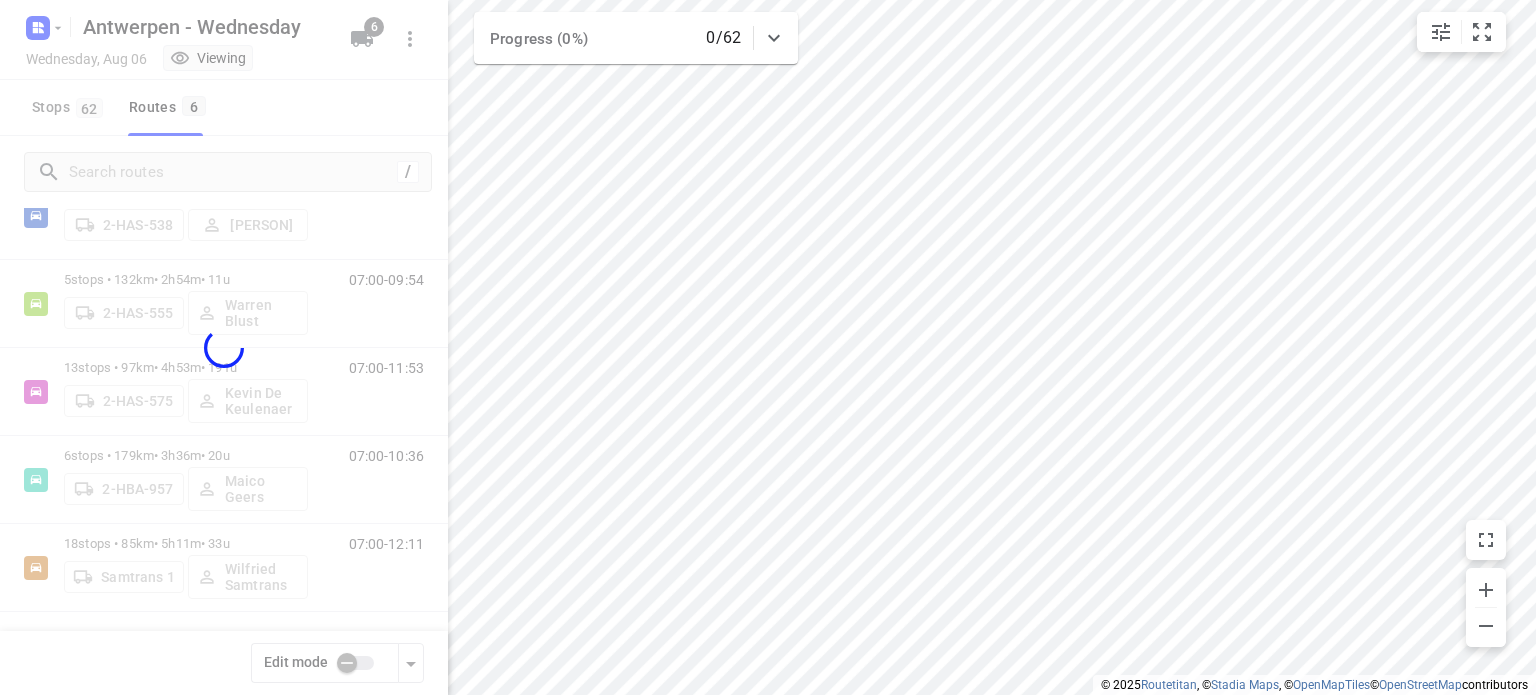 checkbox on "true" 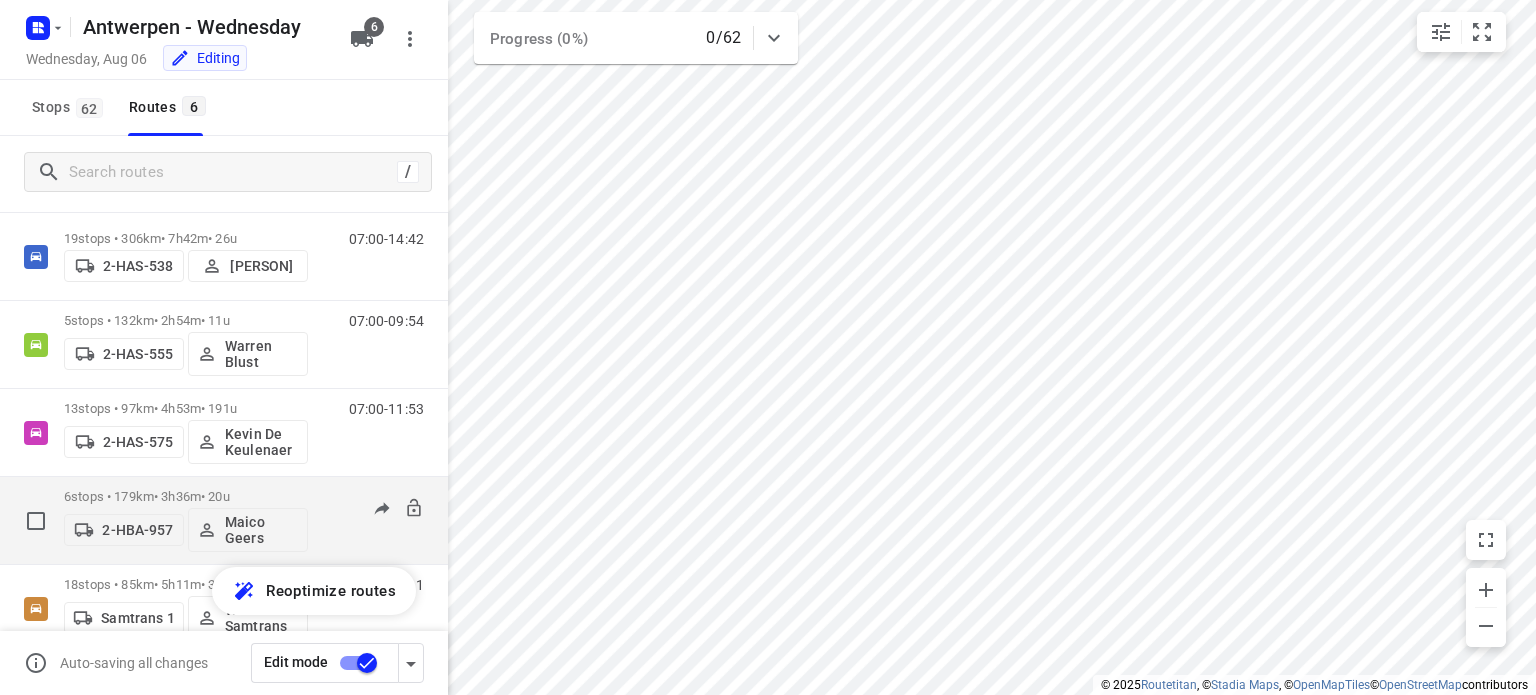 scroll, scrollTop: 169, scrollLeft: 0, axis: vertical 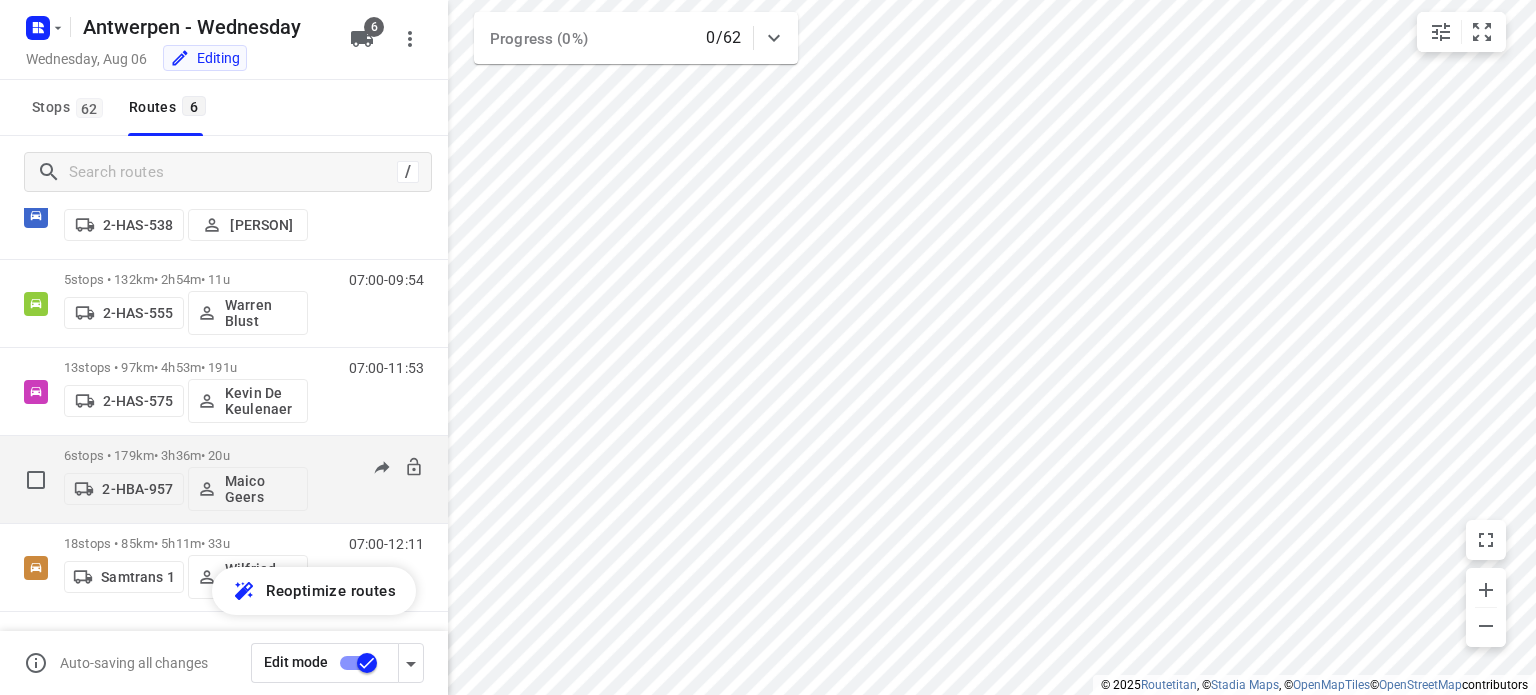 click on "6  stops •   179km  •   3h36m  • 20u" at bounding box center [186, 455] 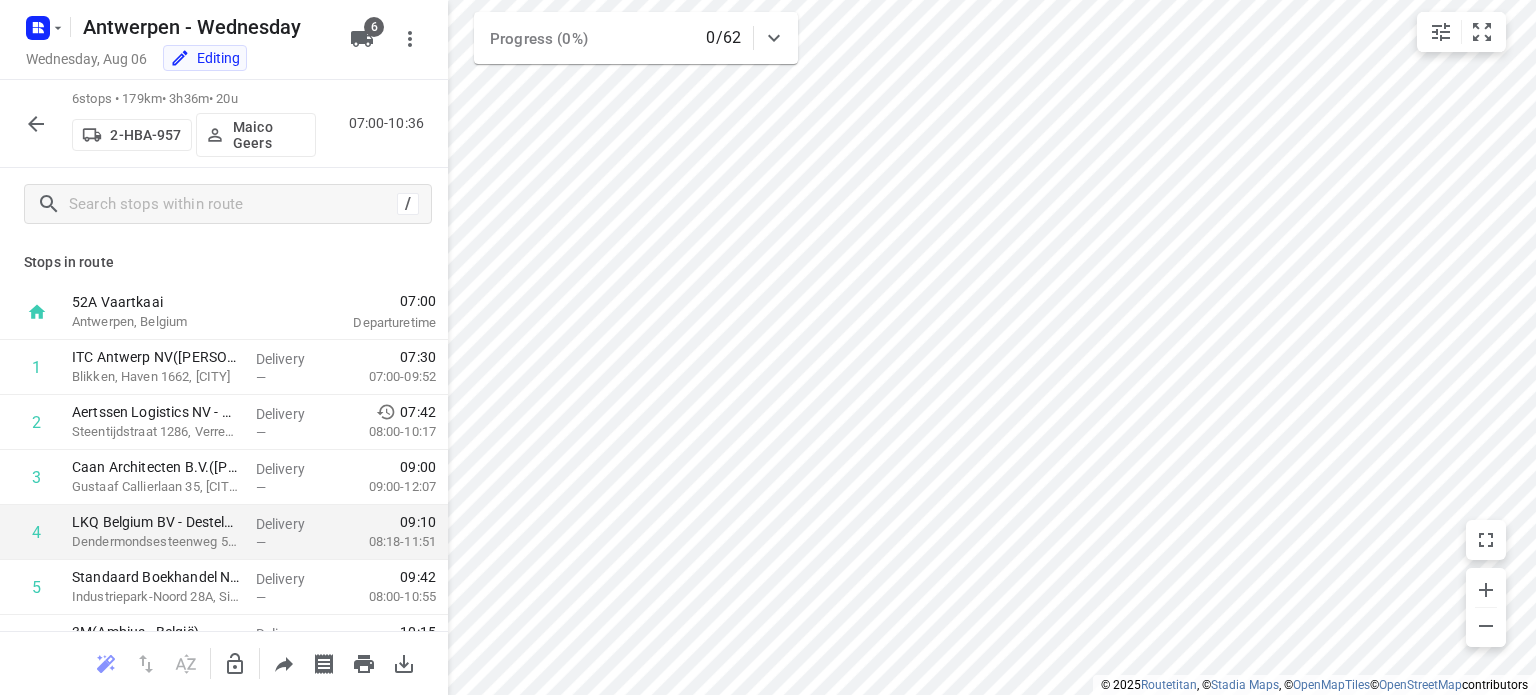 scroll, scrollTop: 93, scrollLeft: 0, axis: vertical 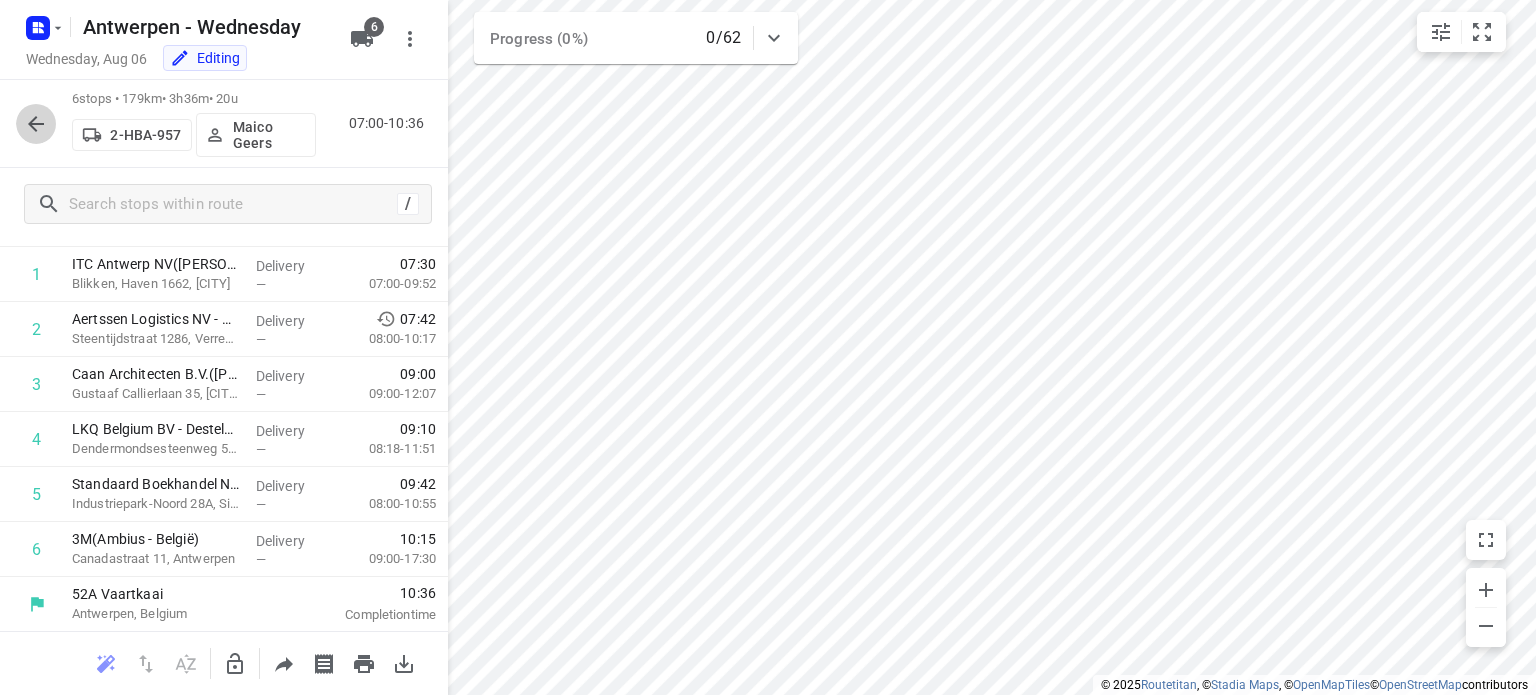 click 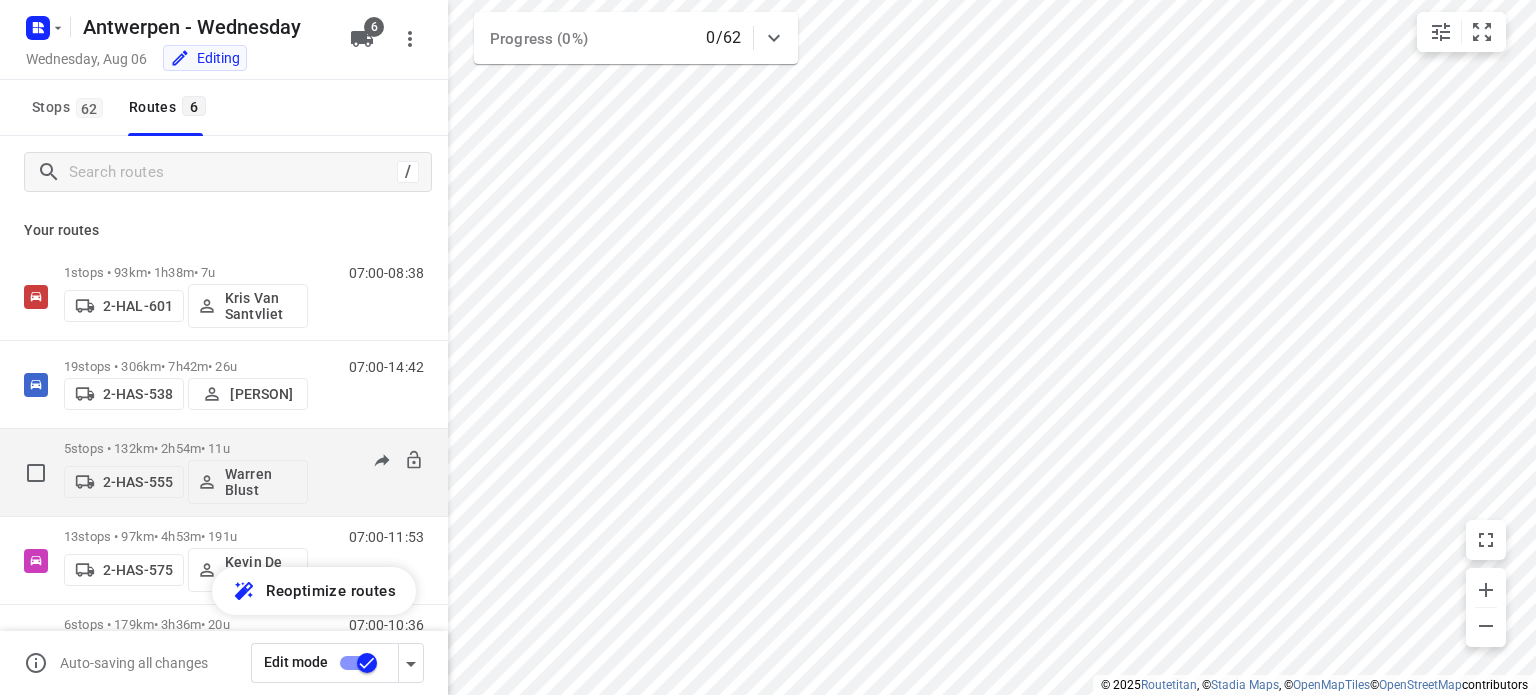 scroll, scrollTop: 169, scrollLeft: 0, axis: vertical 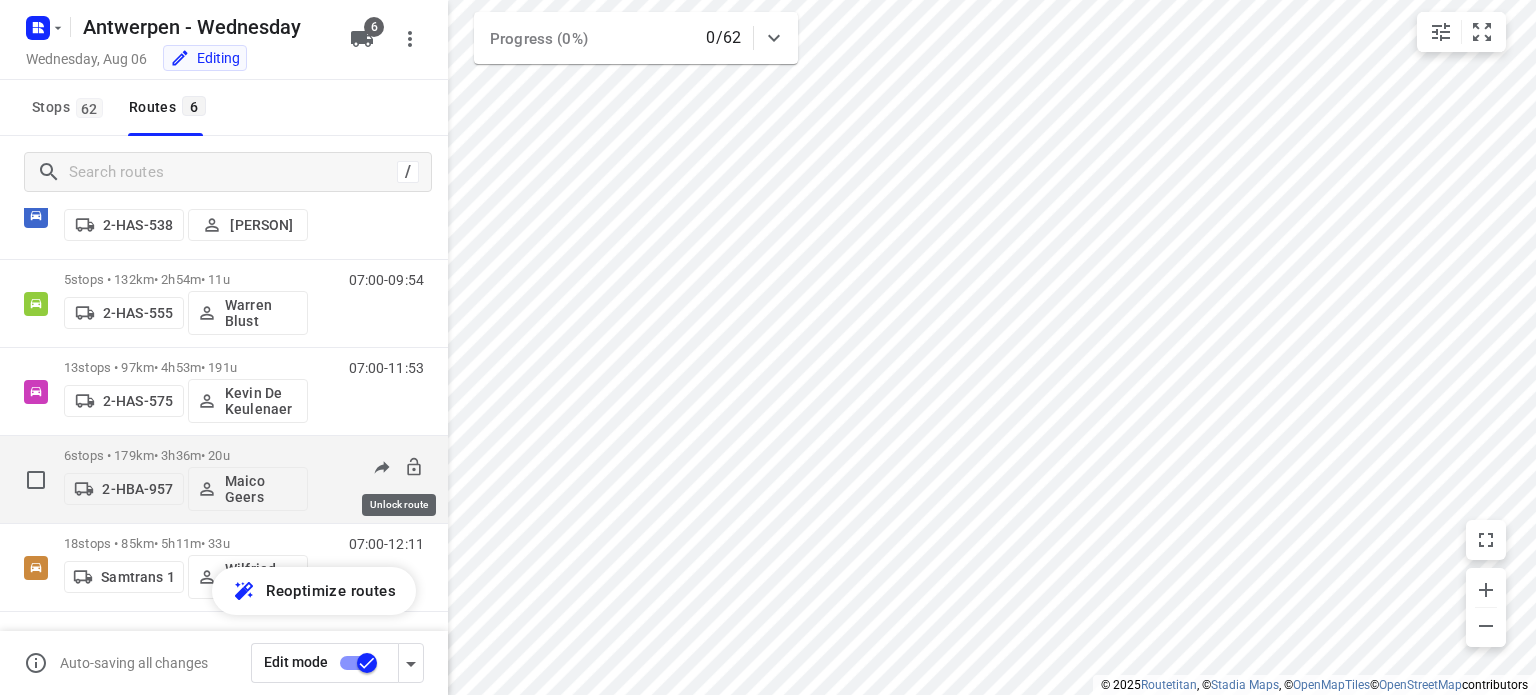 click 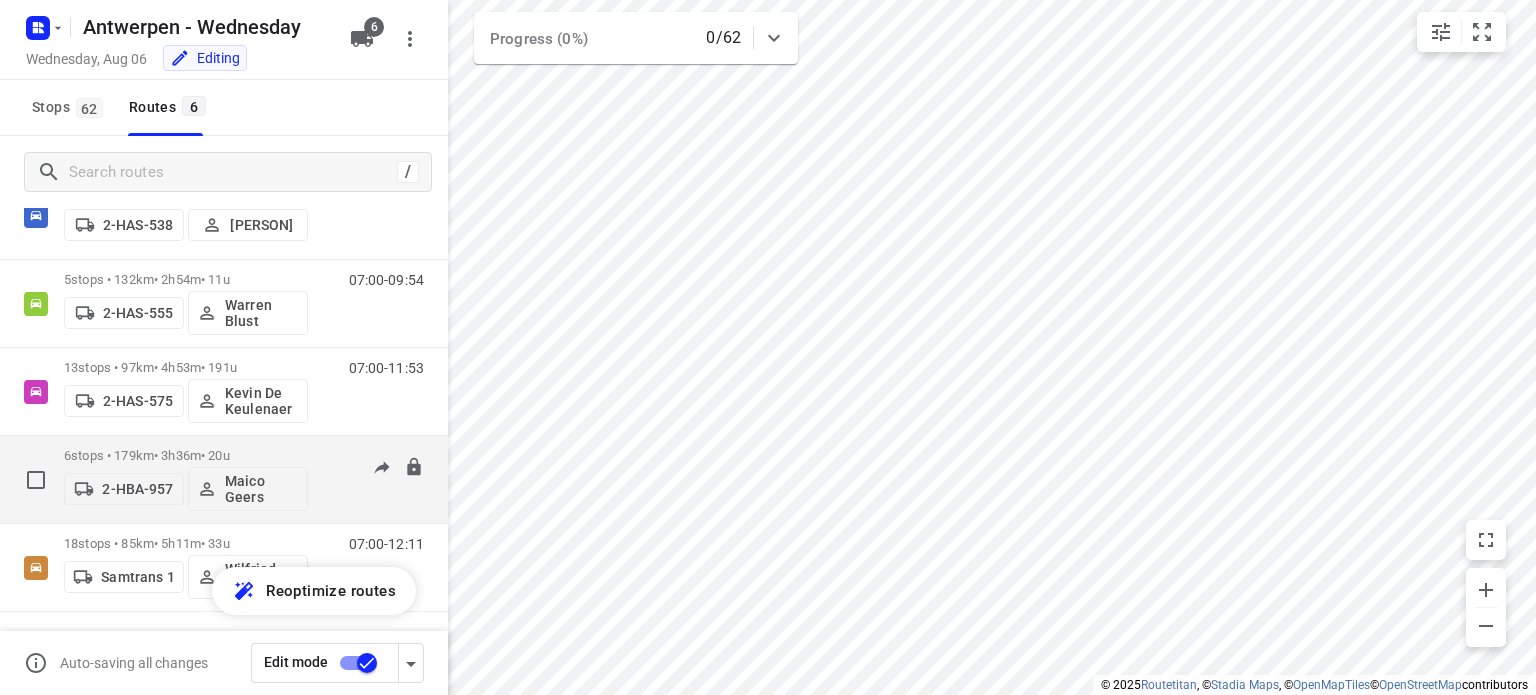 click on "6  stops •   179km  •   3h36m  • 20u" at bounding box center [186, 455] 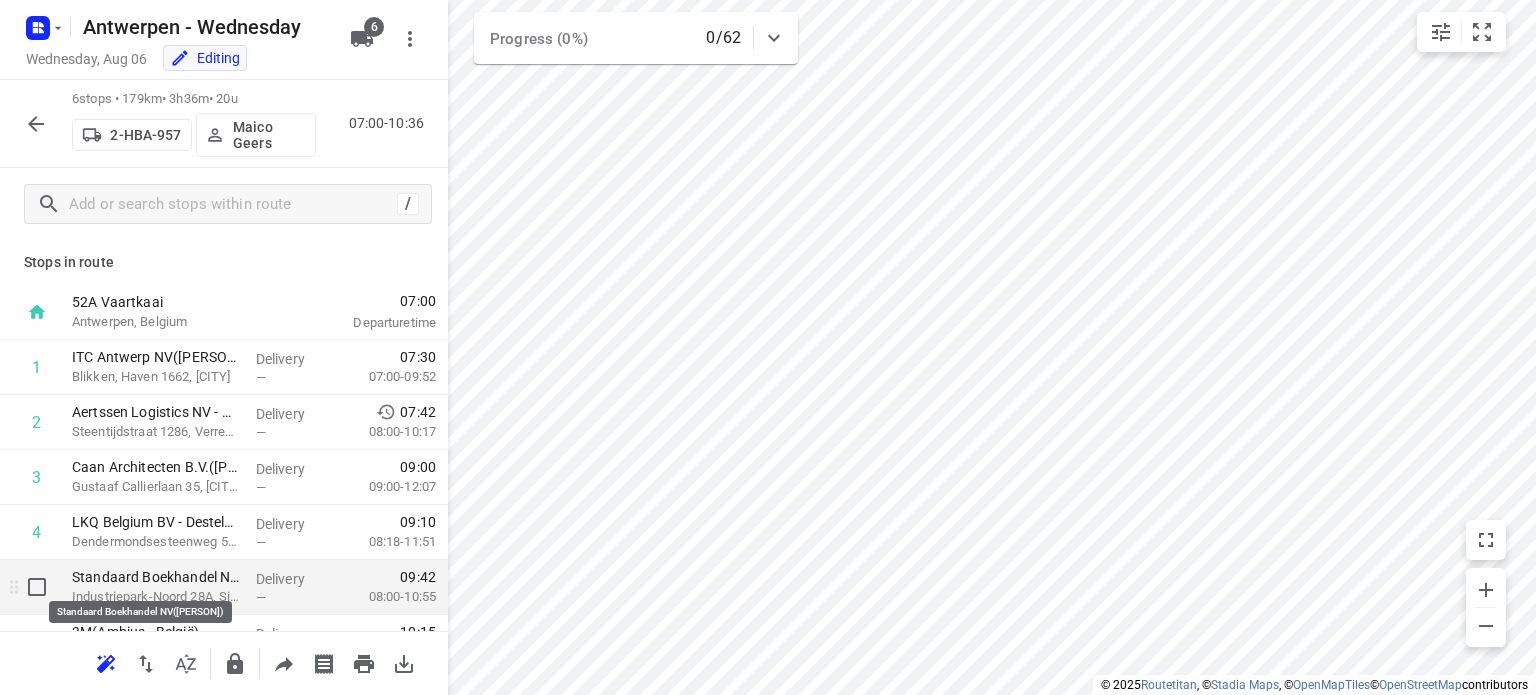scroll, scrollTop: 93, scrollLeft: 0, axis: vertical 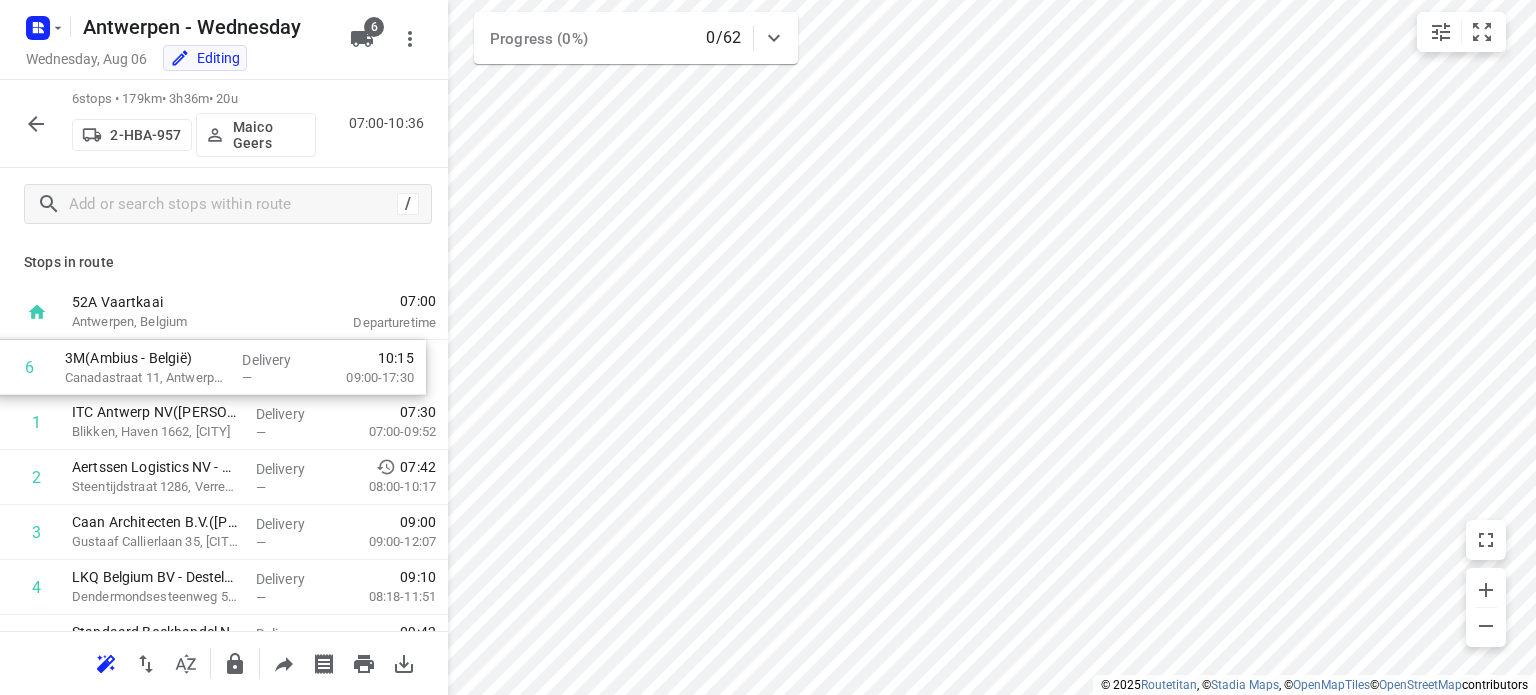 drag, startPoint x: 169, startPoint y: 547, endPoint x: 161, endPoint y: 359, distance: 188.17014 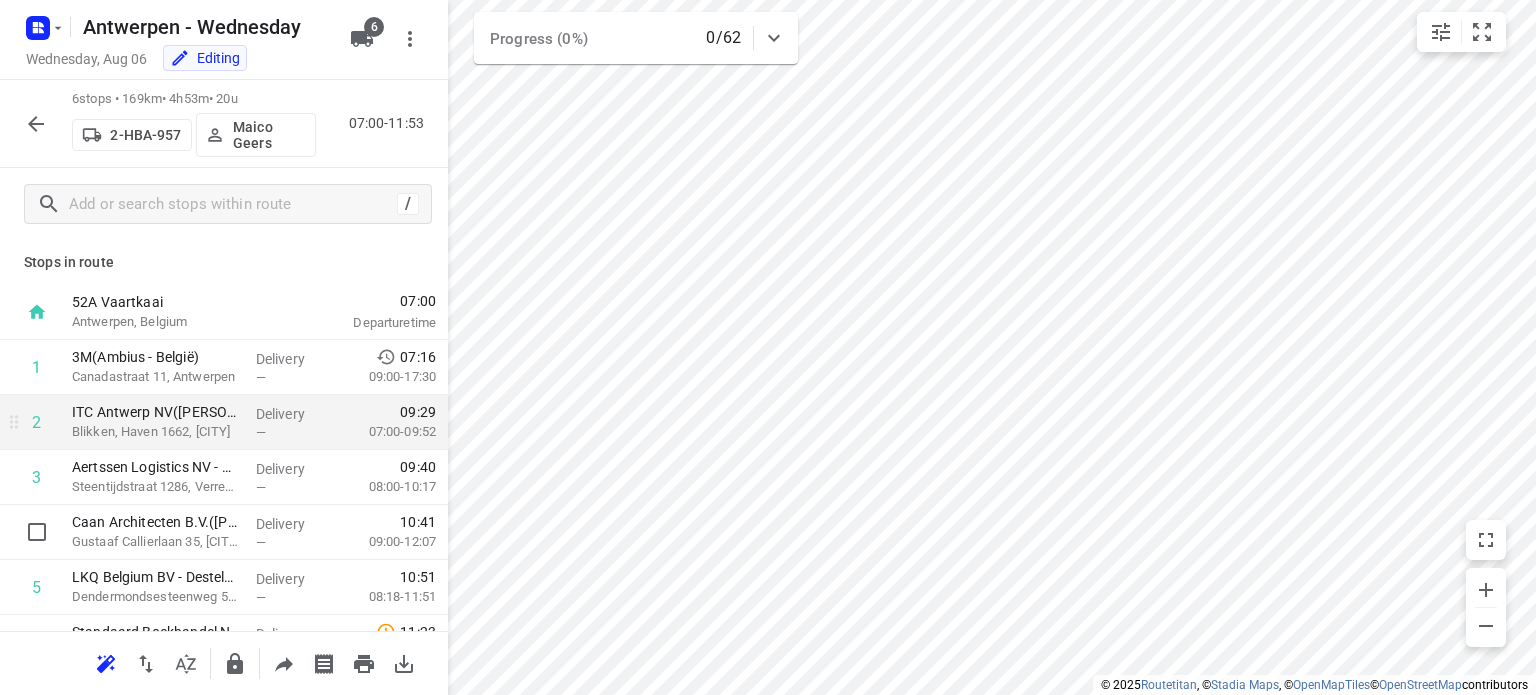 scroll, scrollTop: 93, scrollLeft: 0, axis: vertical 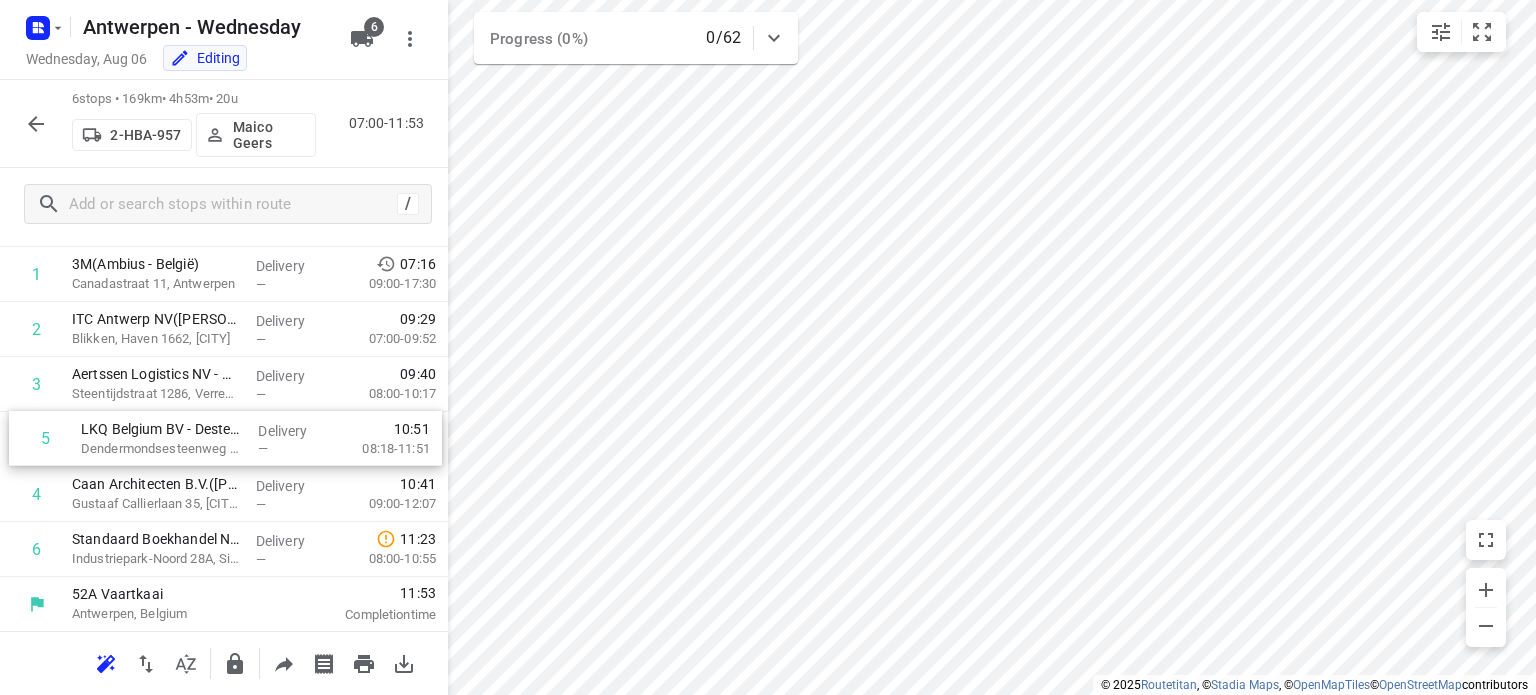 drag, startPoint x: 144, startPoint y: 511, endPoint x: 156, endPoint y: 443, distance: 69.050705 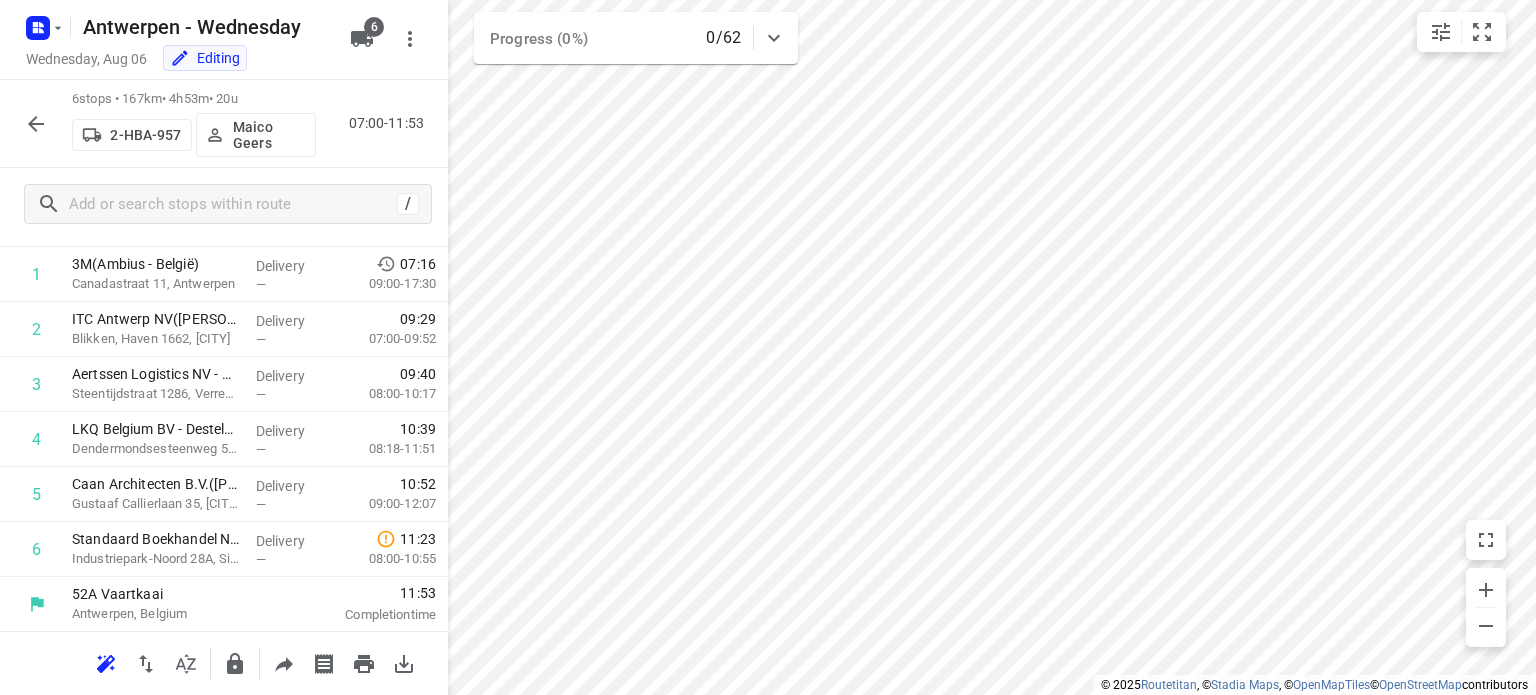 click 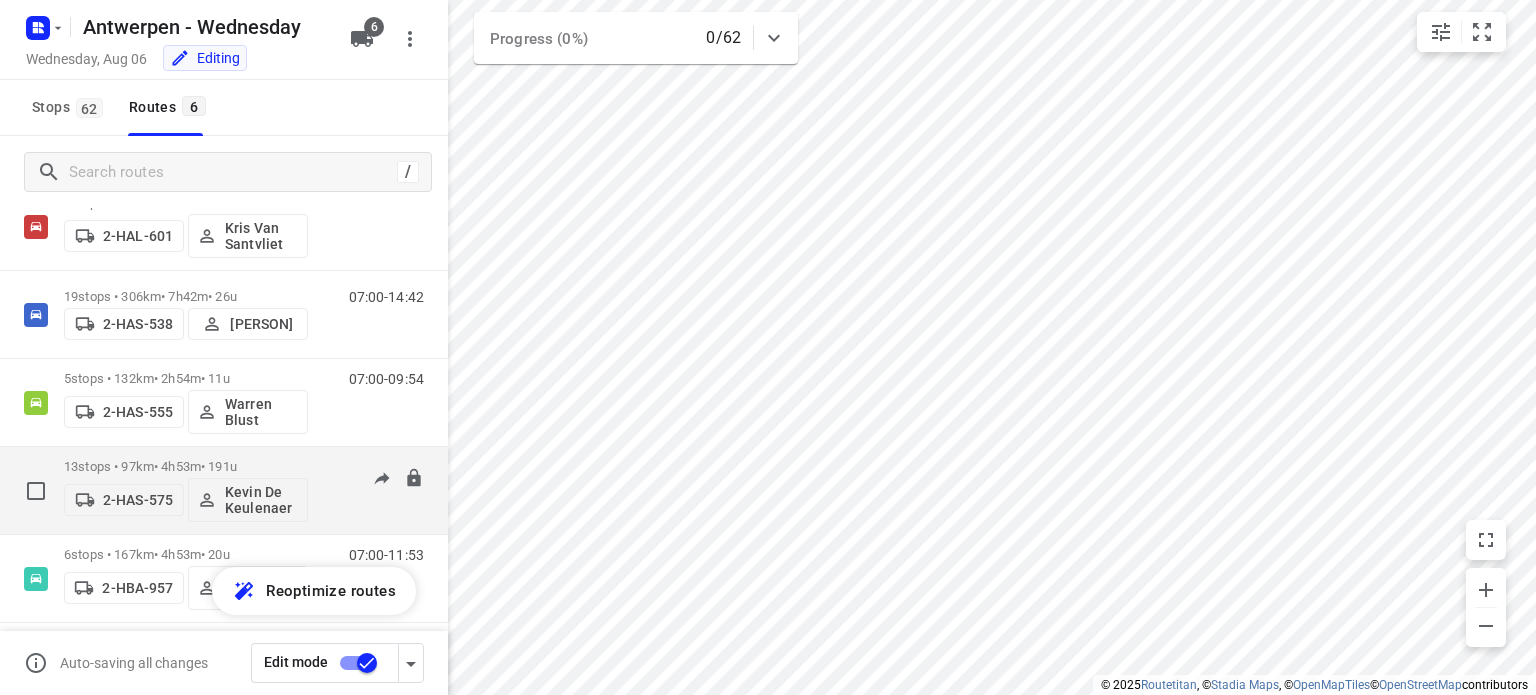 scroll, scrollTop: 169, scrollLeft: 0, axis: vertical 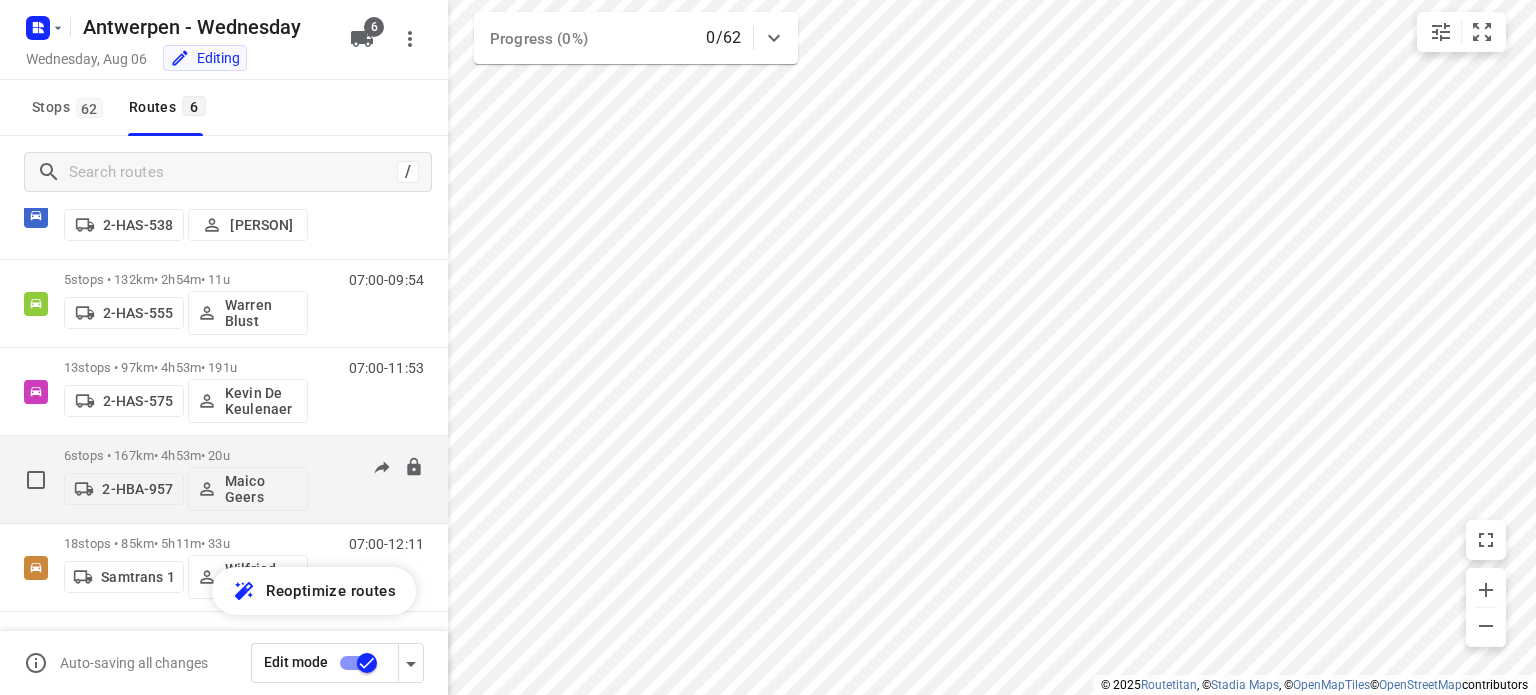 click on "6  stops •   167km  •   4h53m  • 20u" at bounding box center [186, 455] 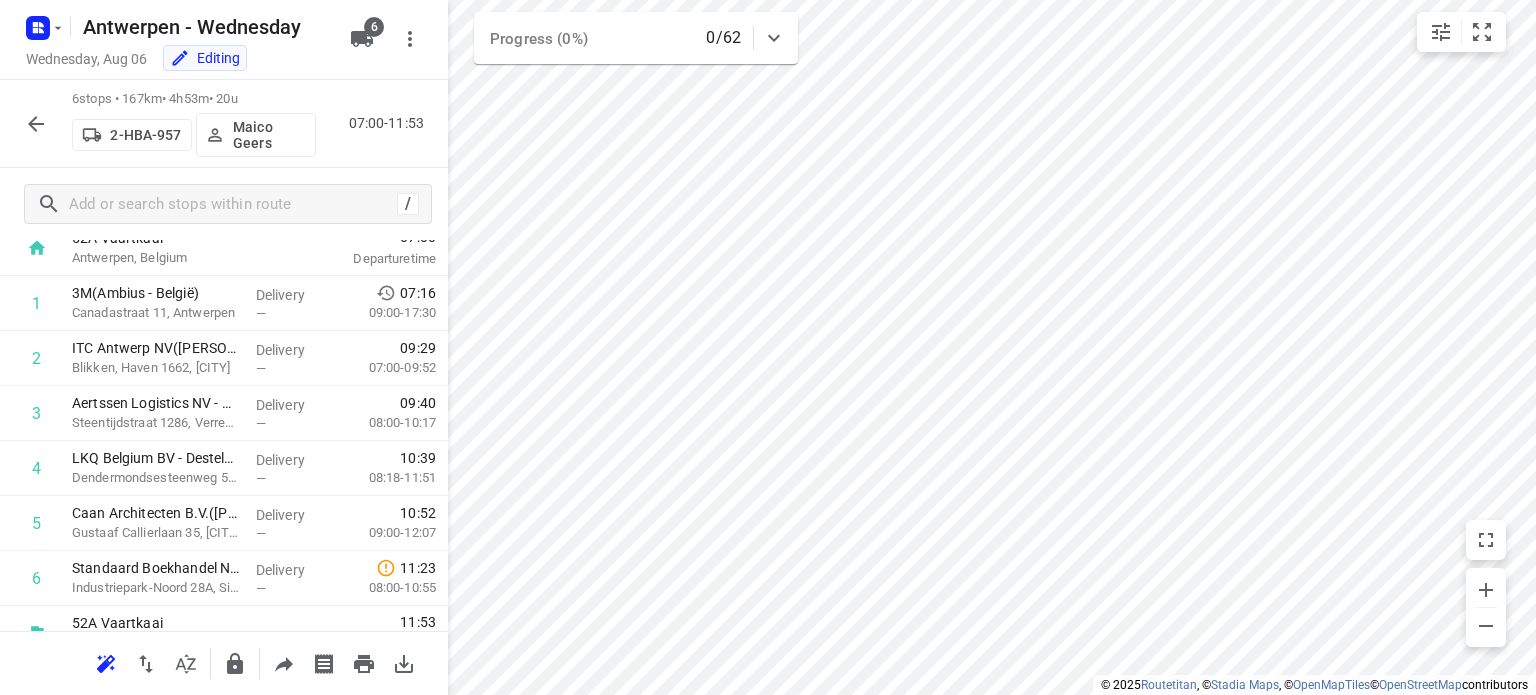 scroll, scrollTop: 93, scrollLeft: 0, axis: vertical 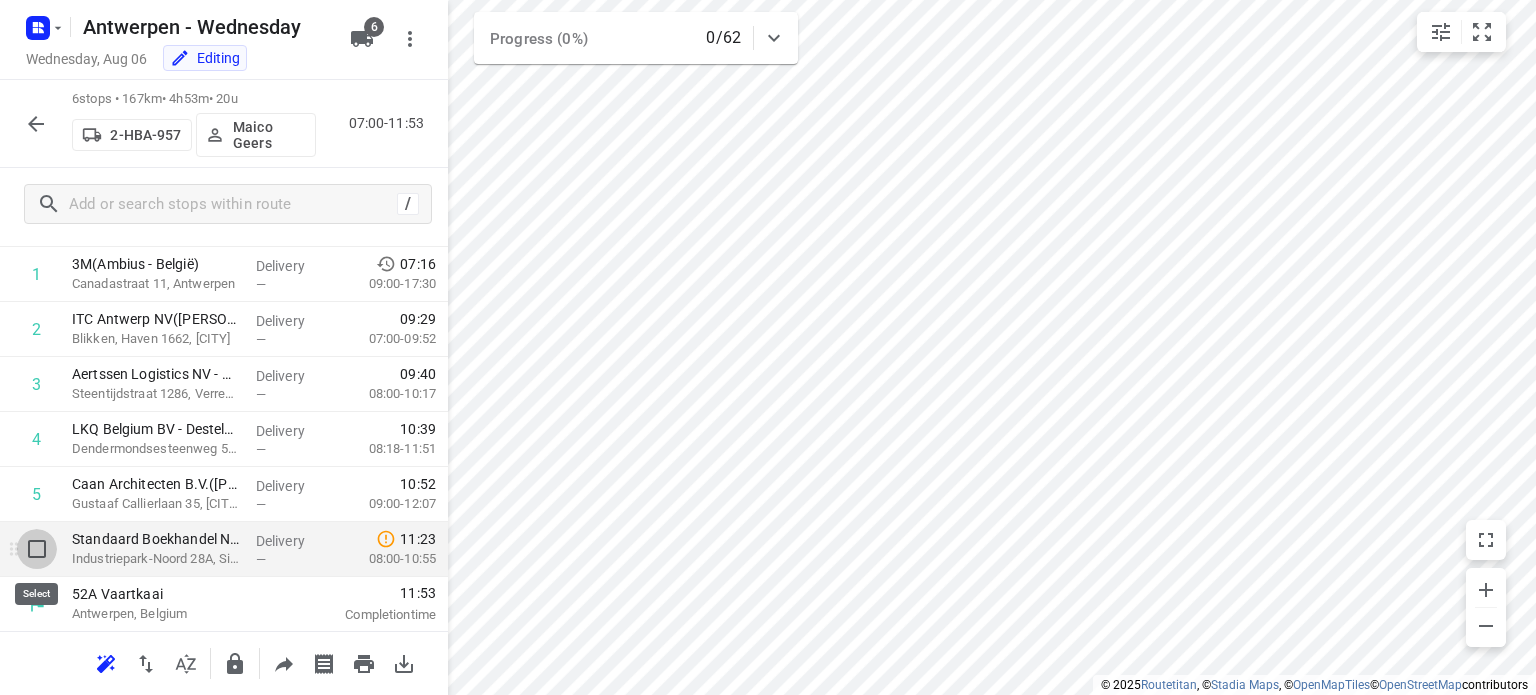 click at bounding box center (37, 549) 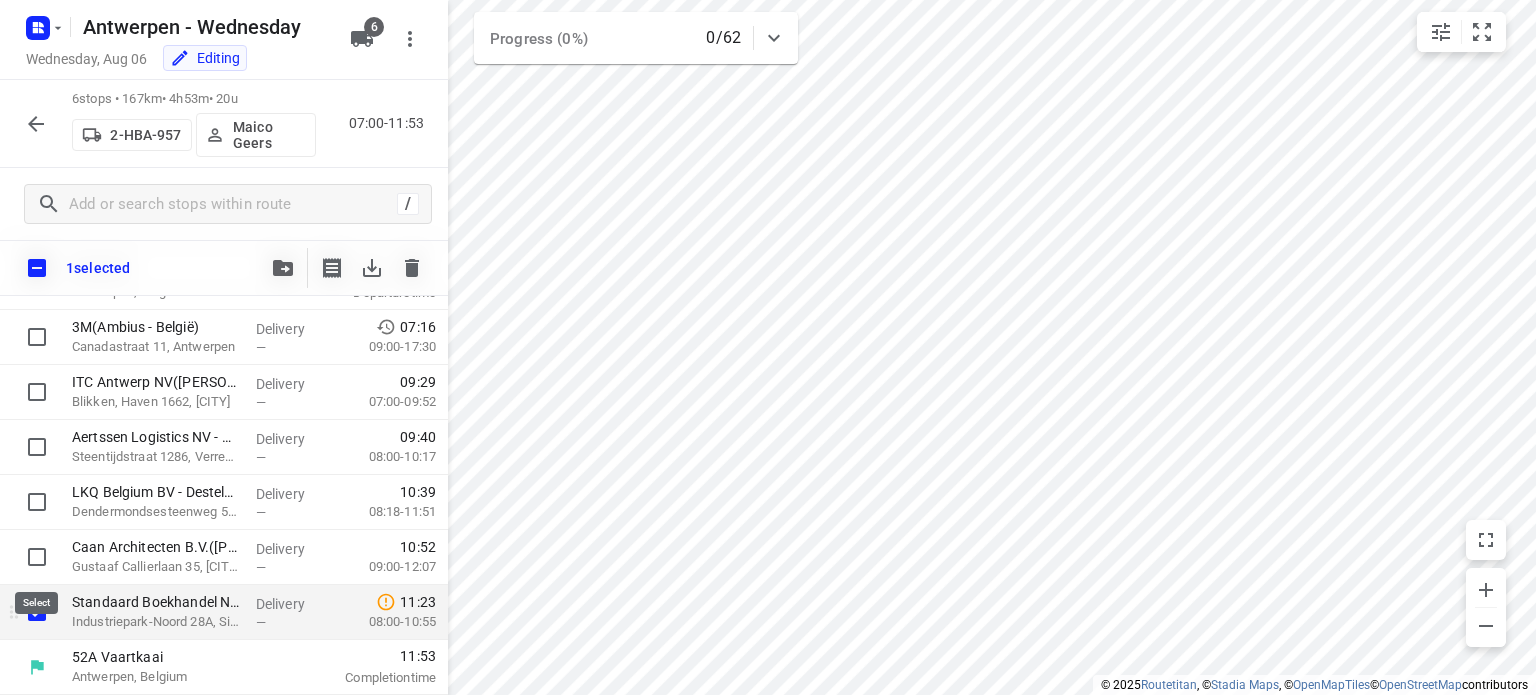 scroll, scrollTop: 85, scrollLeft: 0, axis: vertical 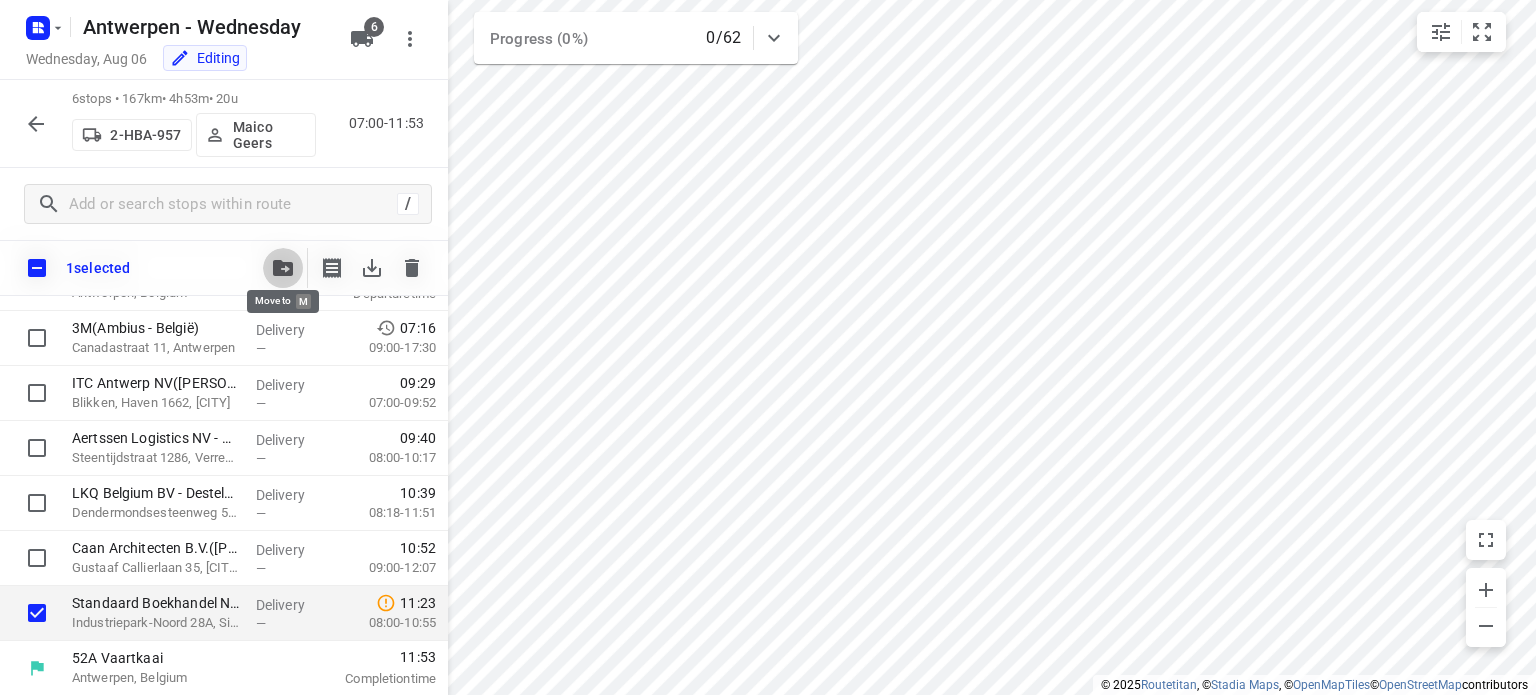 click 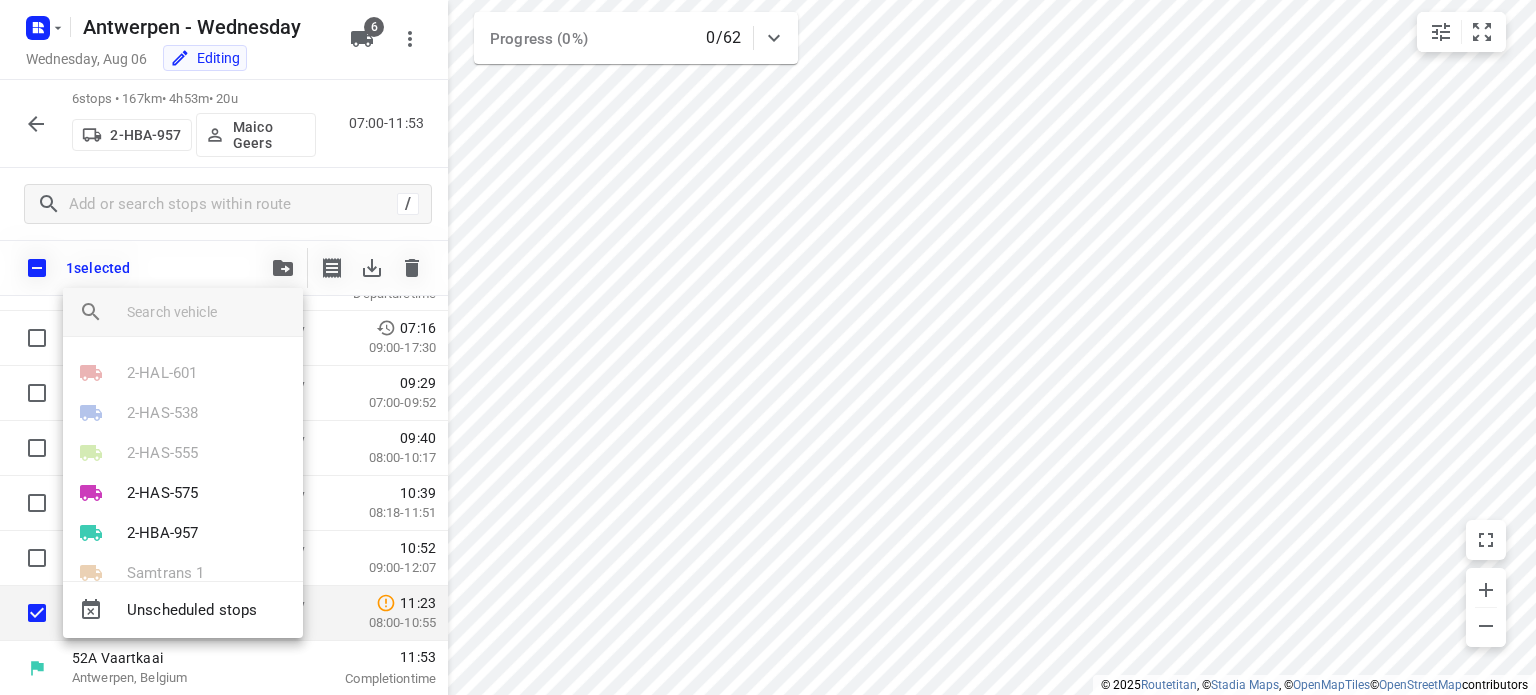 click at bounding box center (768, 347) 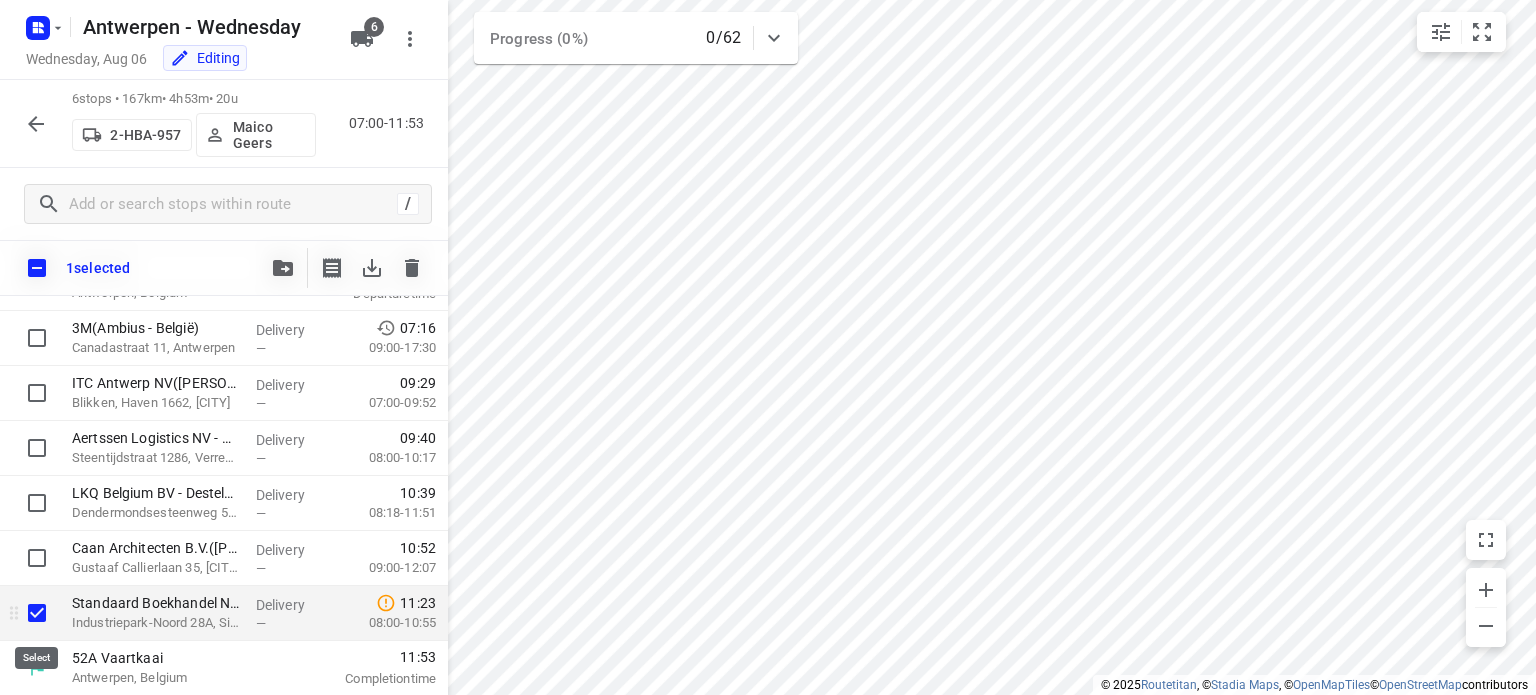 click at bounding box center (37, 613) 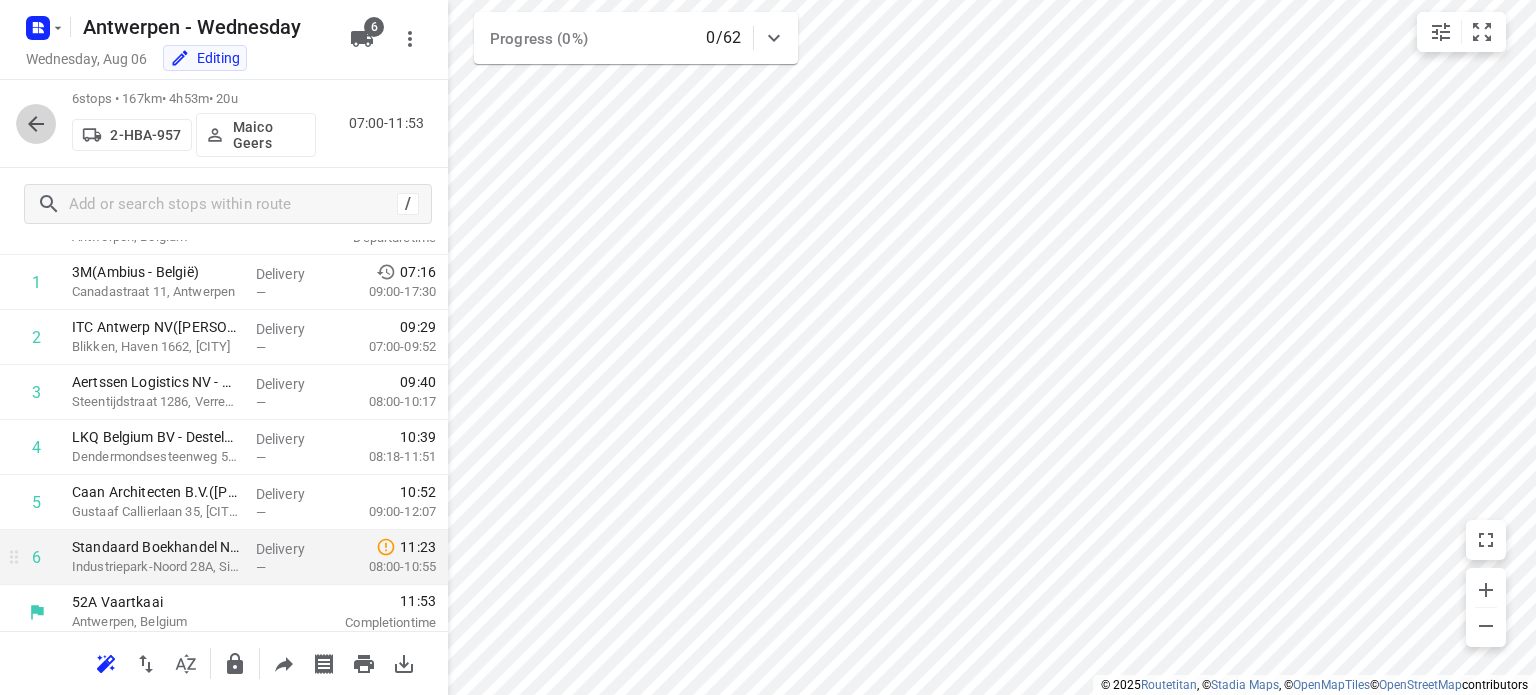 click 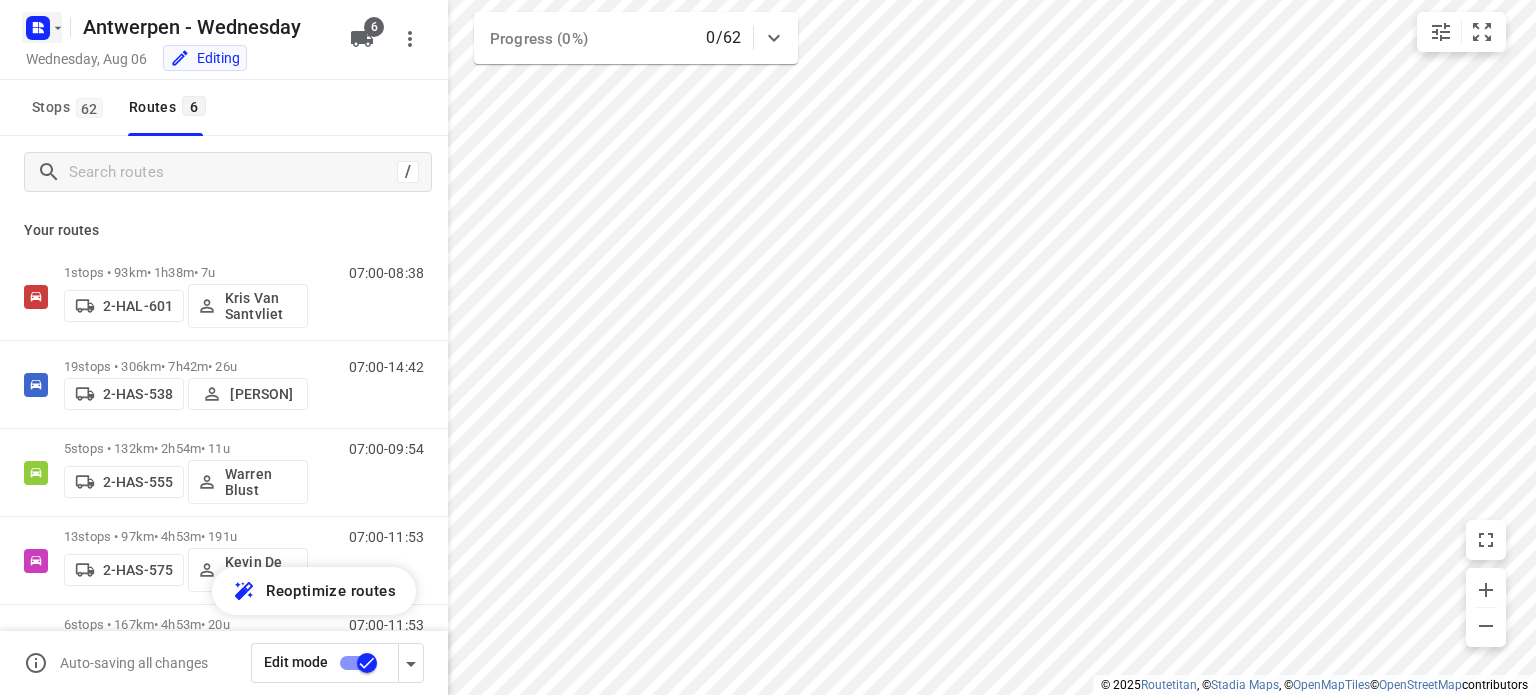 click 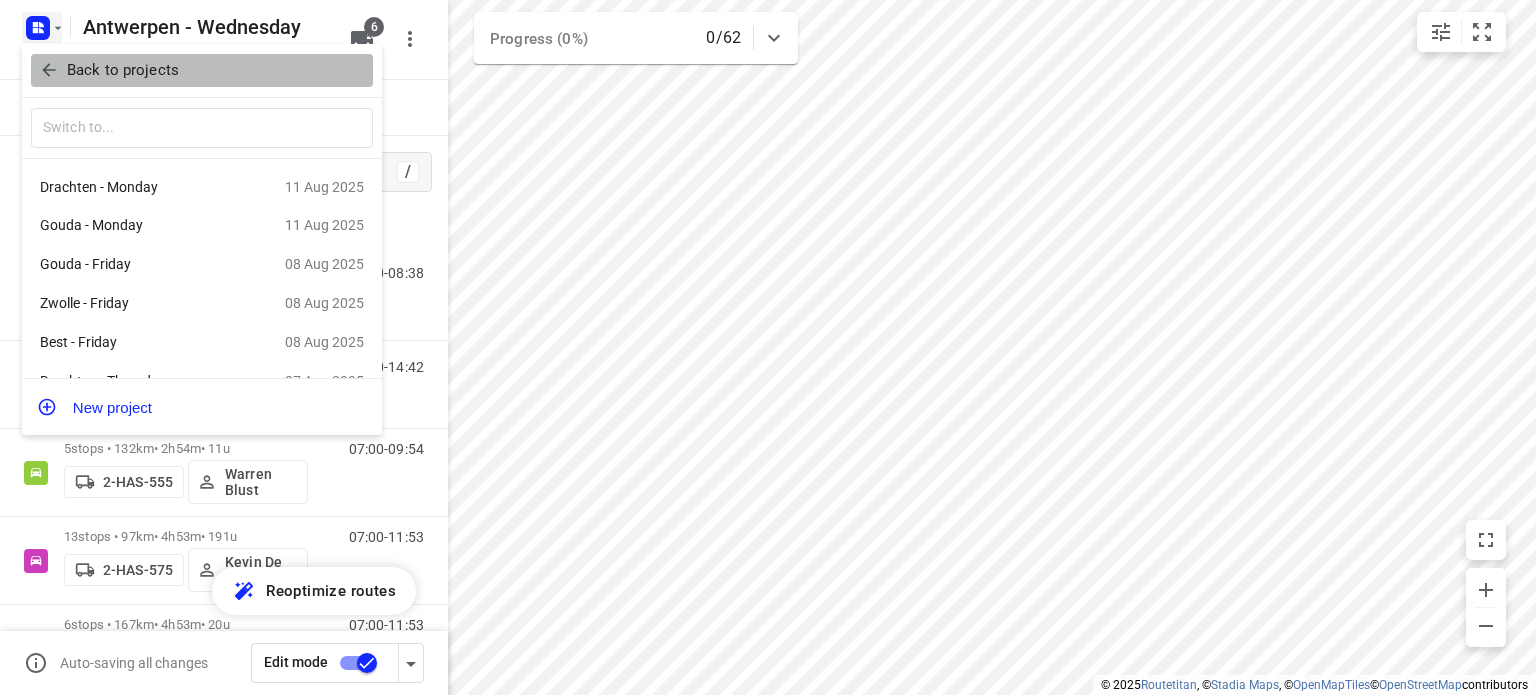 click on "Back to projects" at bounding box center (123, 70) 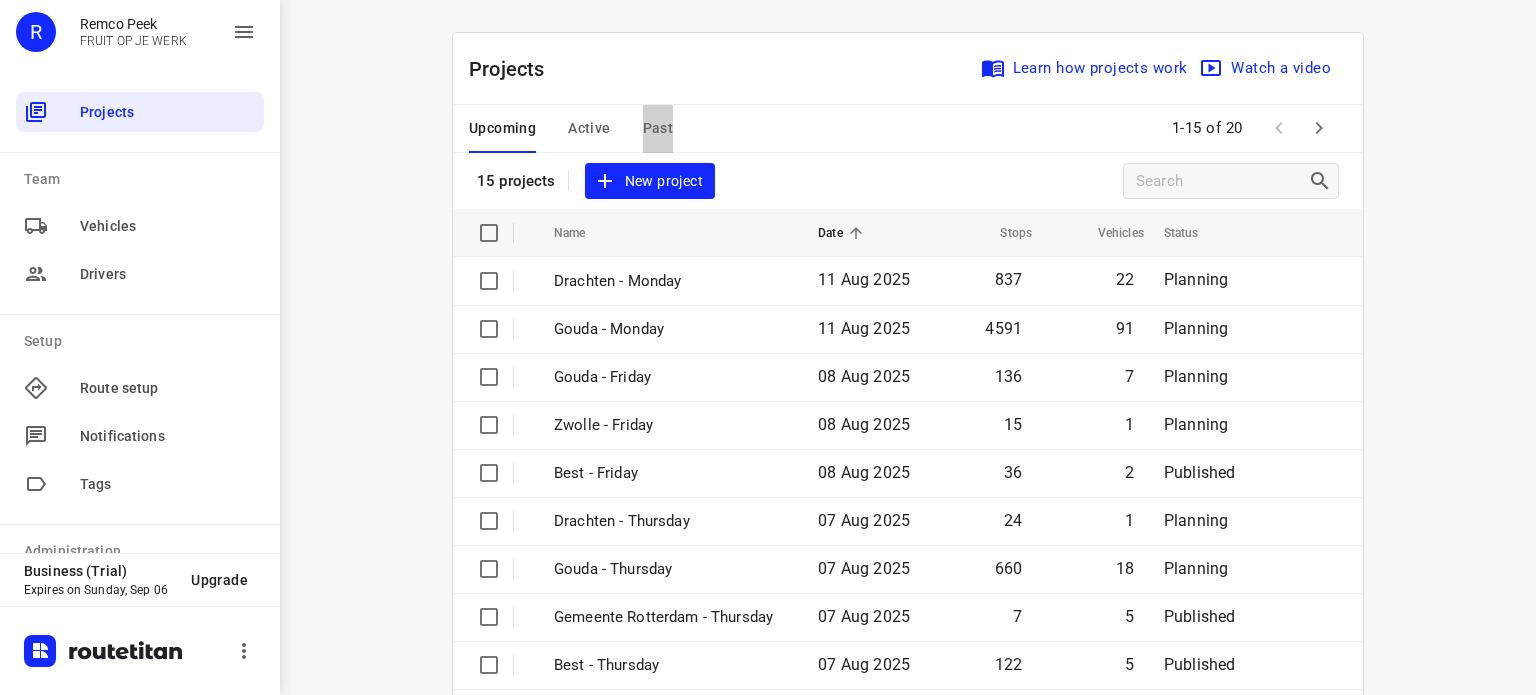 click on "Past" at bounding box center [658, 128] 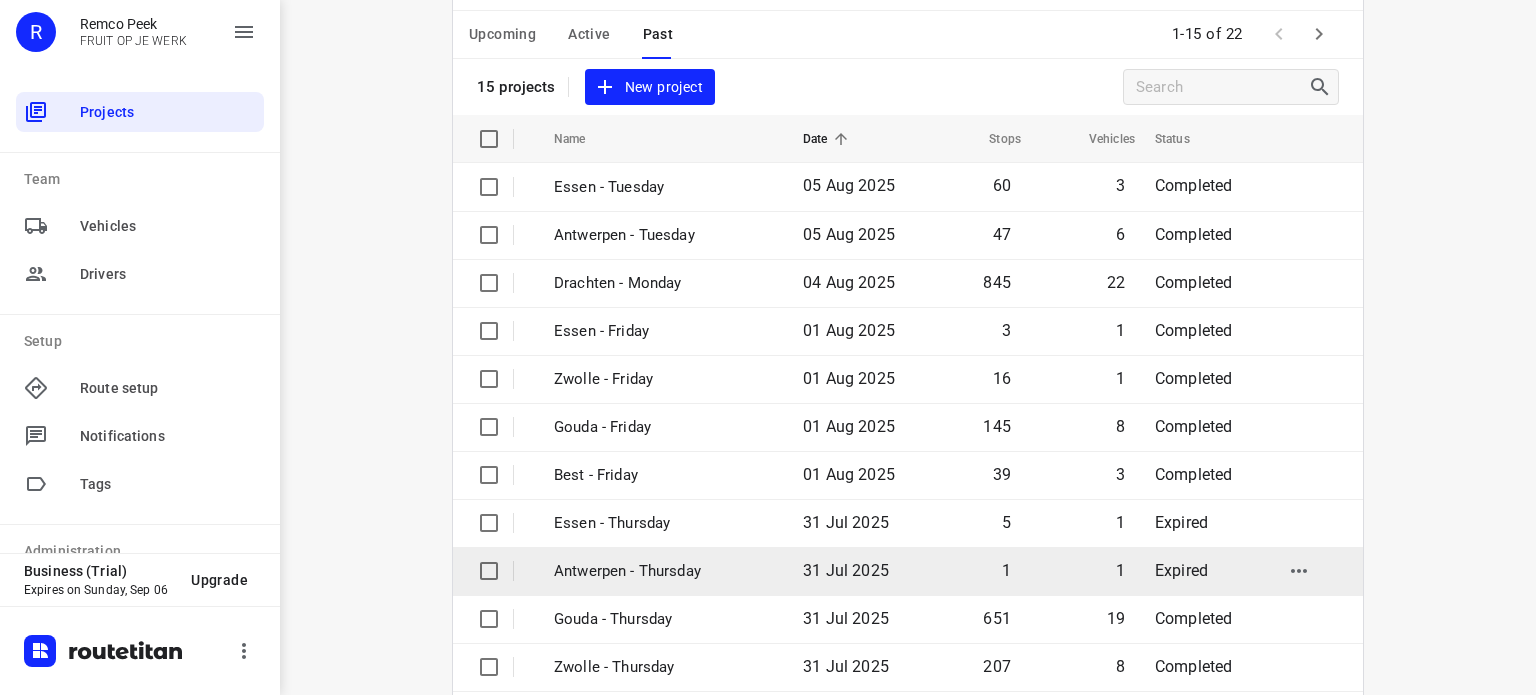 scroll, scrollTop: 80, scrollLeft: 0, axis: vertical 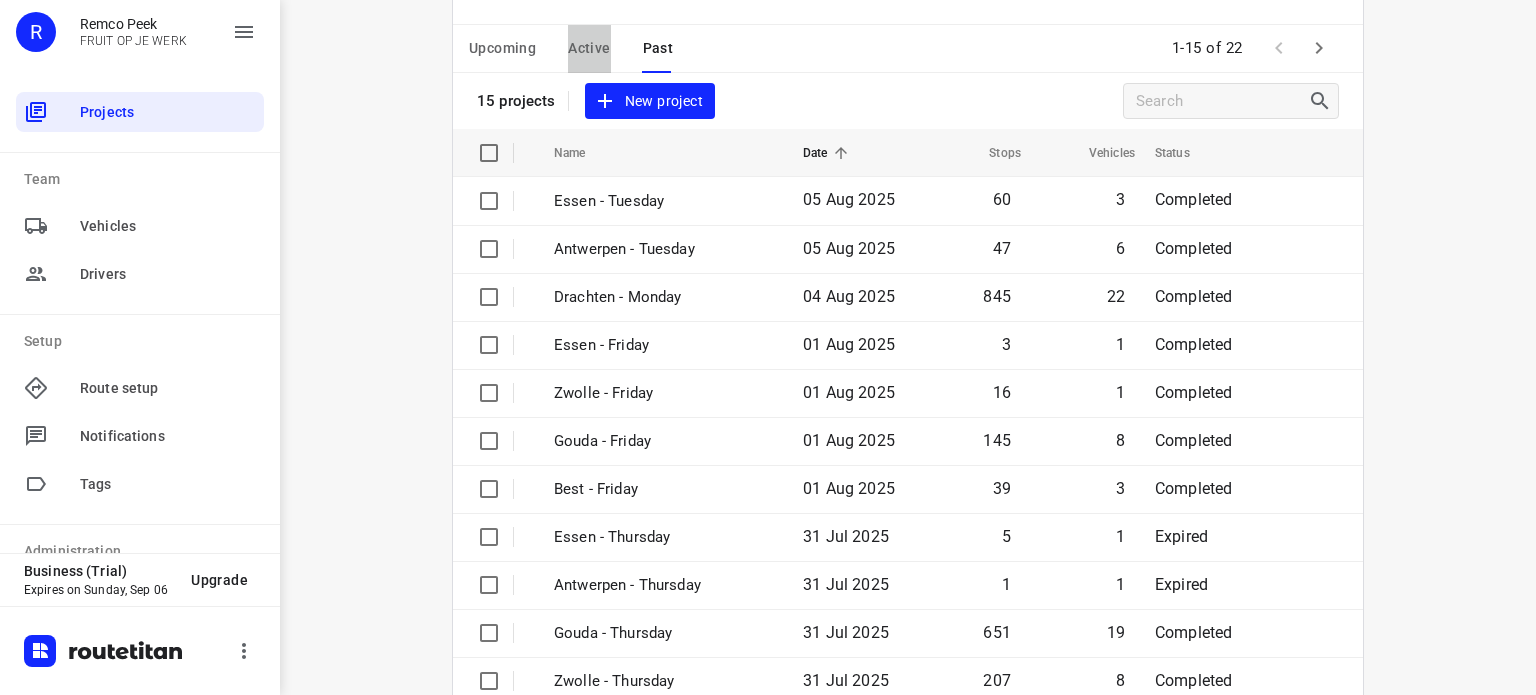 click on "Active" at bounding box center [589, 48] 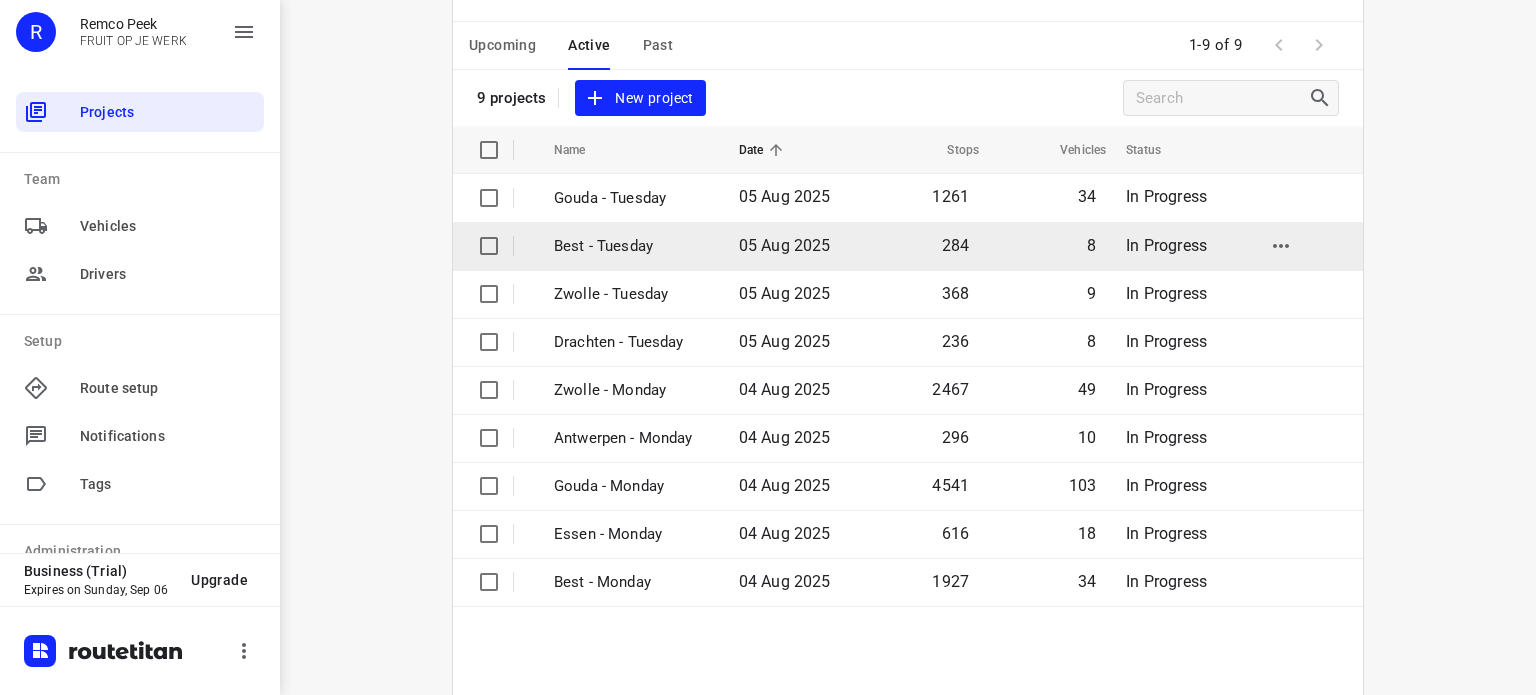 scroll, scrollTop: 92, scrollLeft: 0, axis: vertical 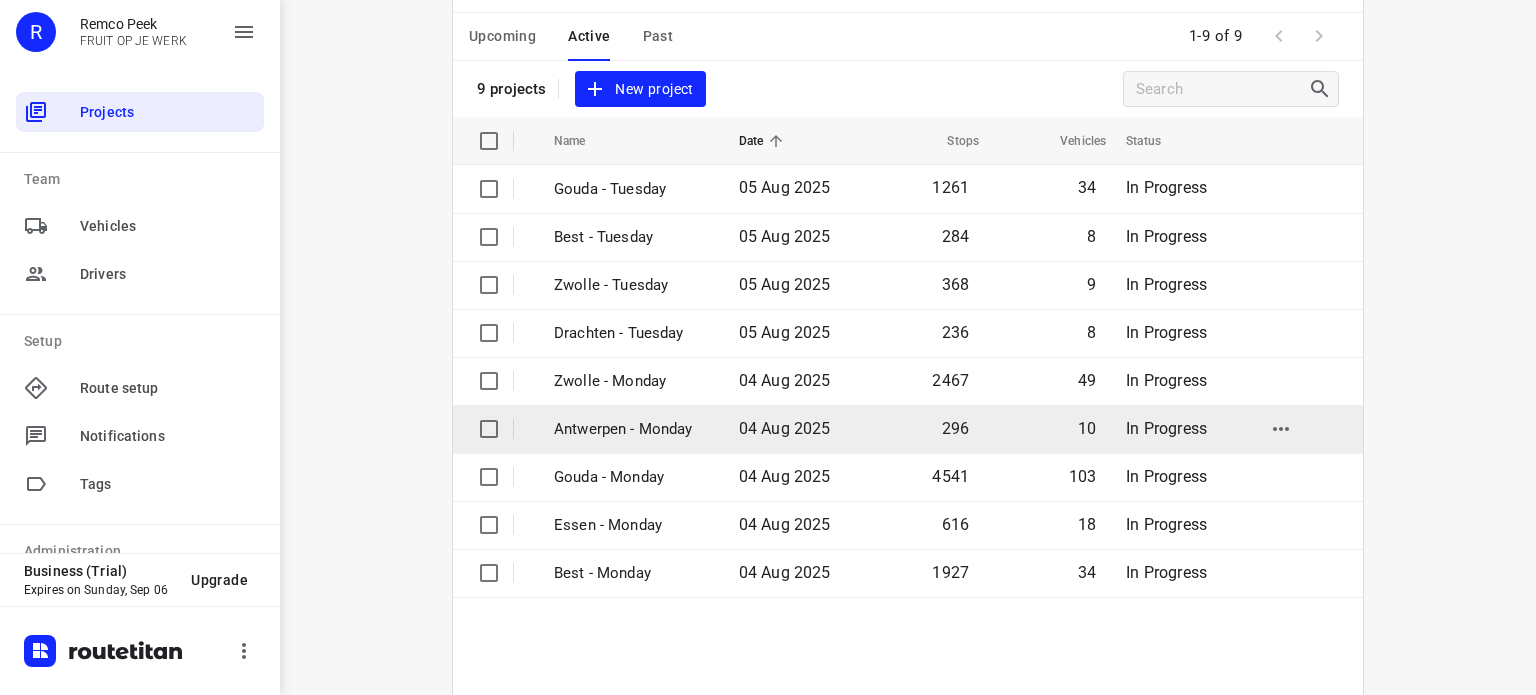 click on "Antwerpen - Monday" at bounding box center (631, 429) 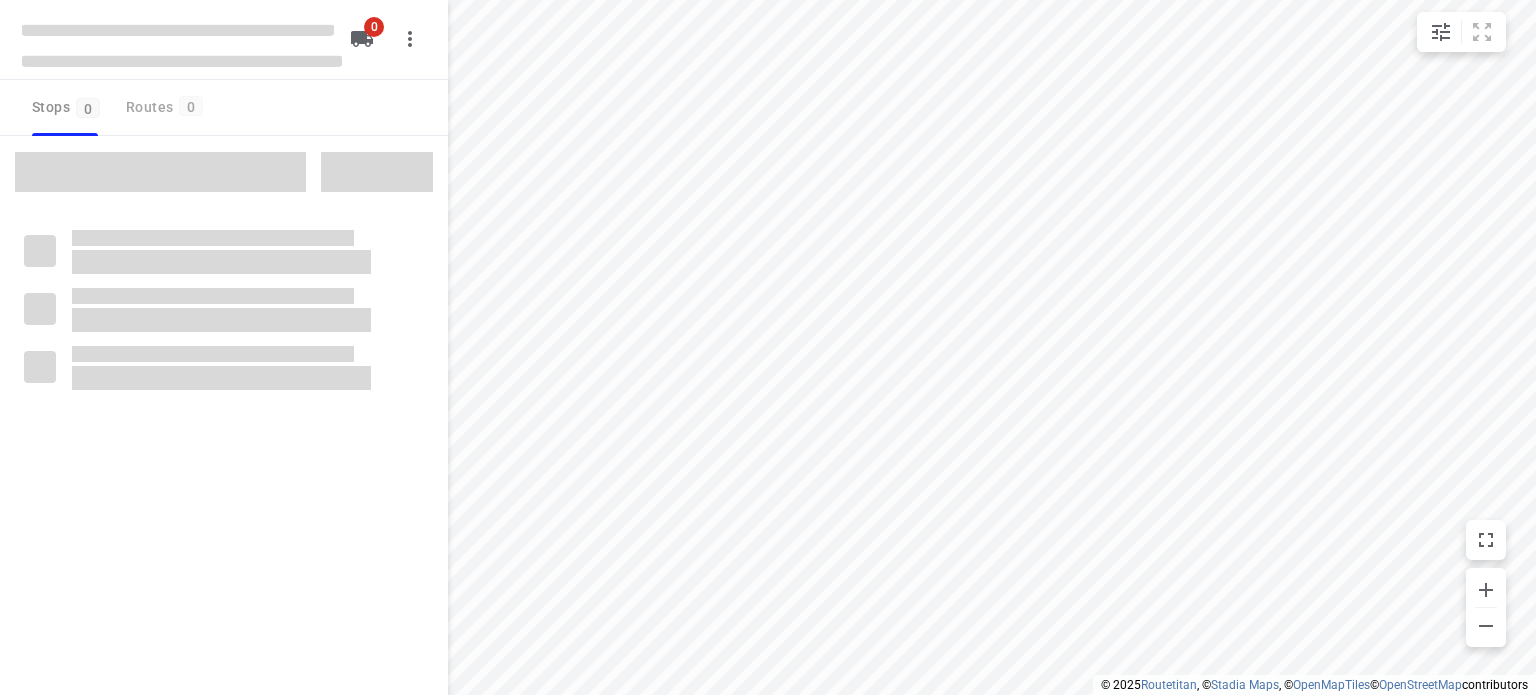 scroll, scrollTop: 0, scrollLeft: 0, axis: both 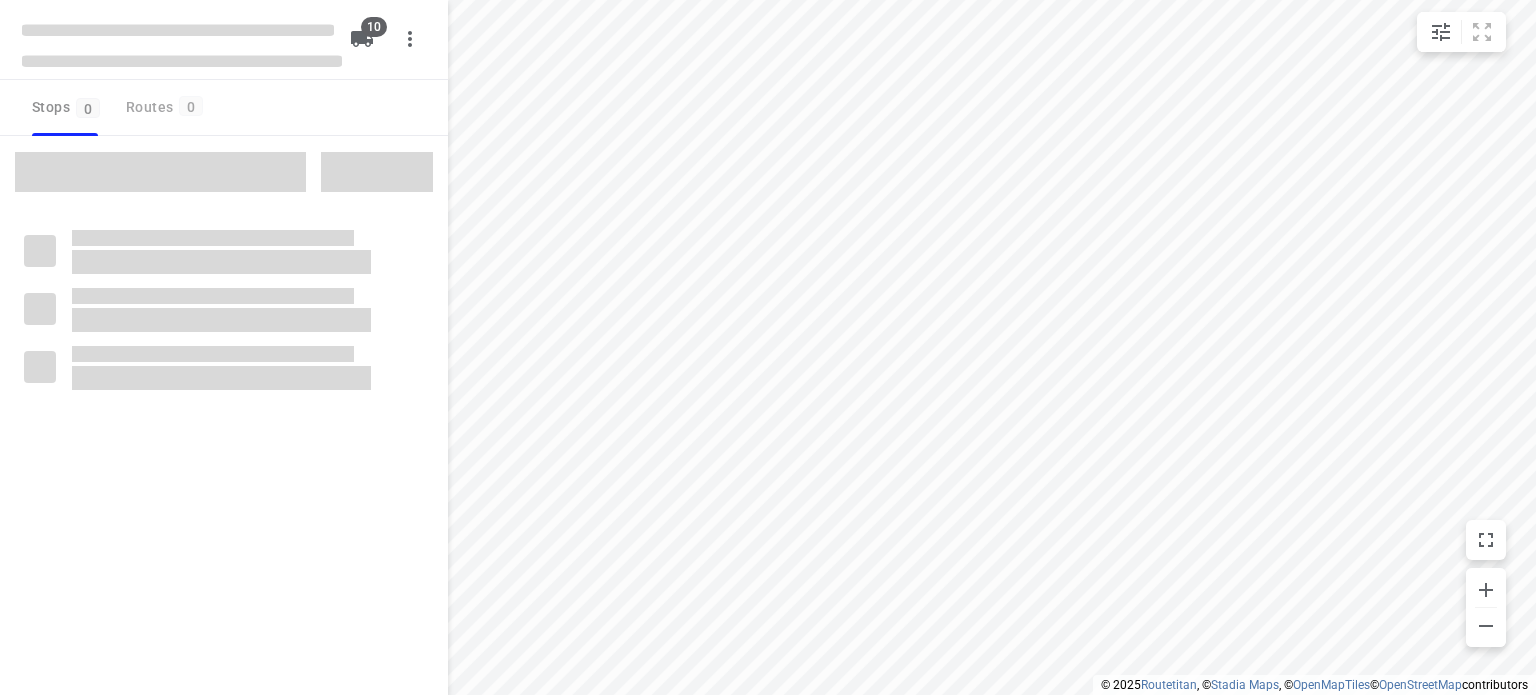 type on "distance" 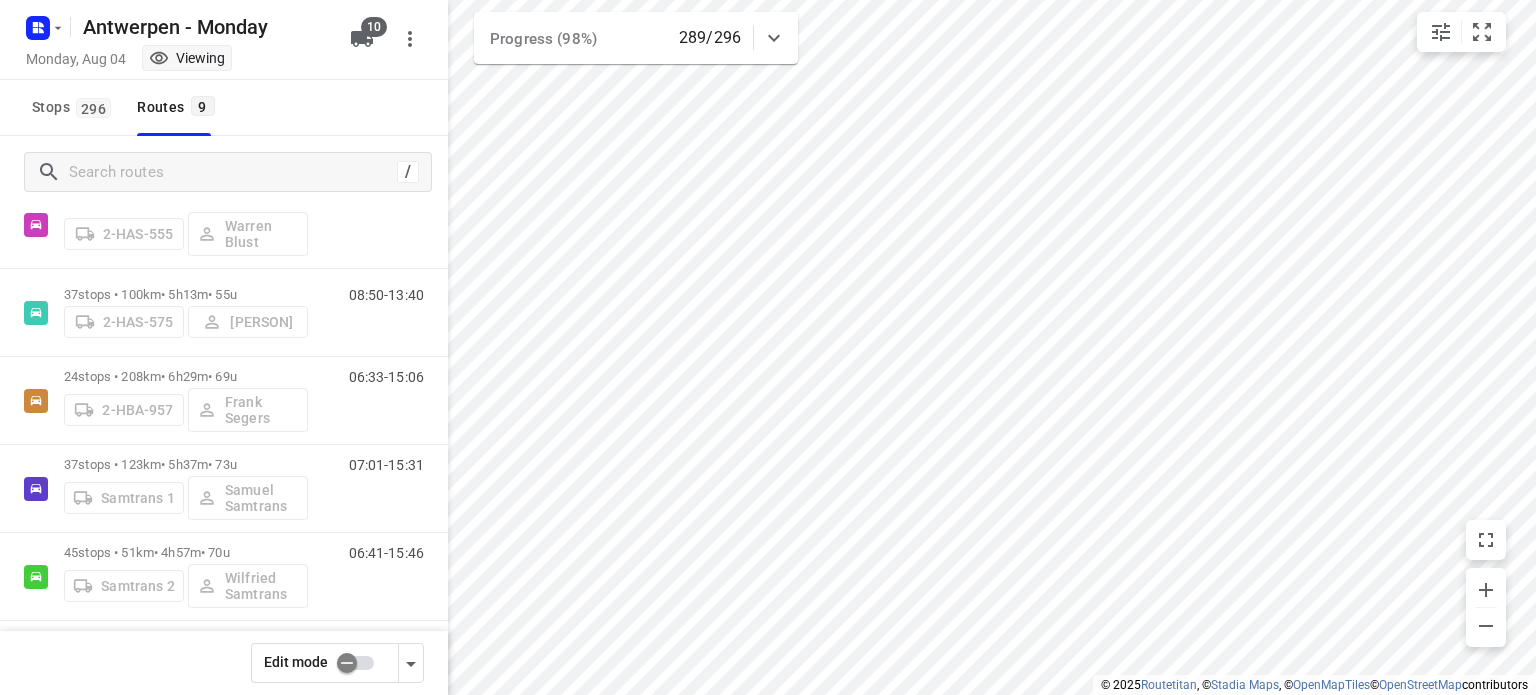 scroll, scrollTop: 433, scrollLeft: 0, axis: vertical 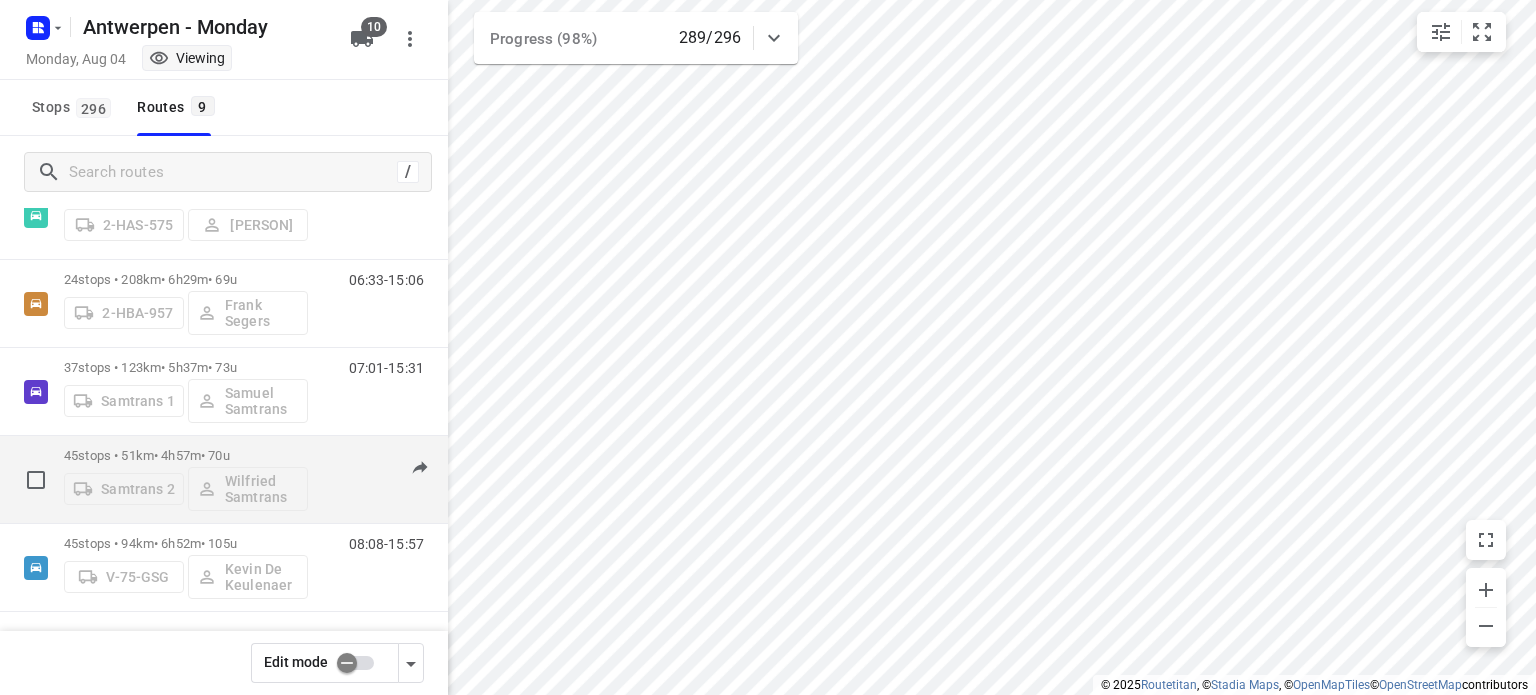 click on "45  stops •   51km  •   4h57m  • 70u" at bounding box center [186, 455] 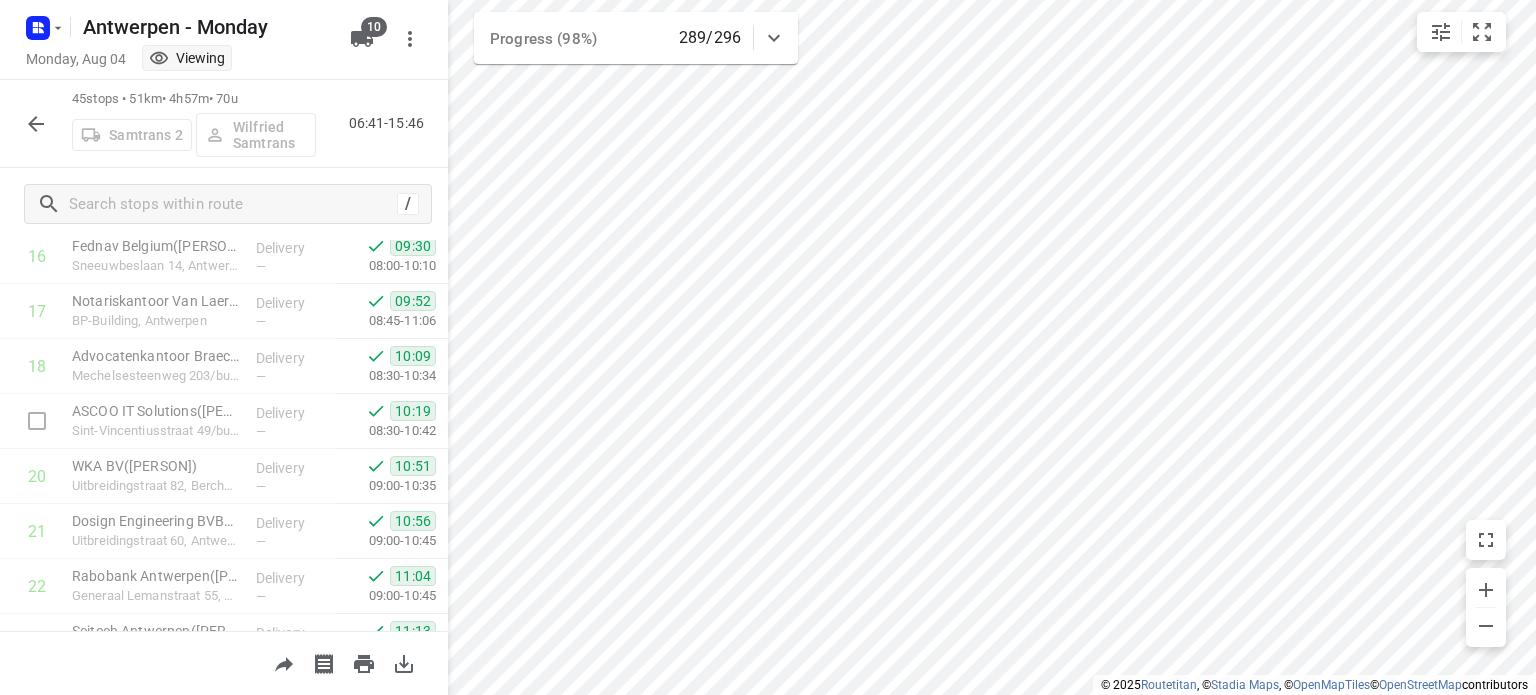 scroll, scrollTop: 987, scrollLeft: 0, axis: vertical 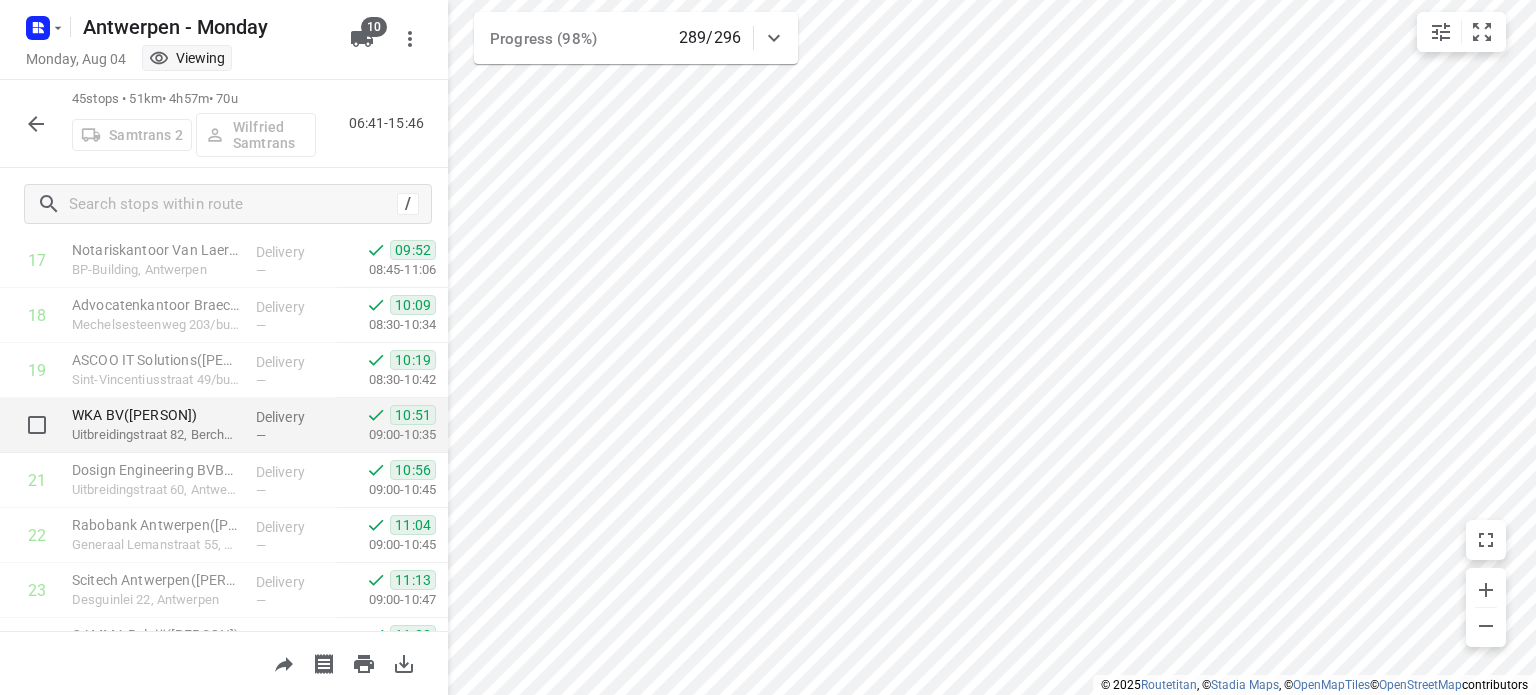 click on "WKA BV([PERSON])" at bounding box center [156, 415] 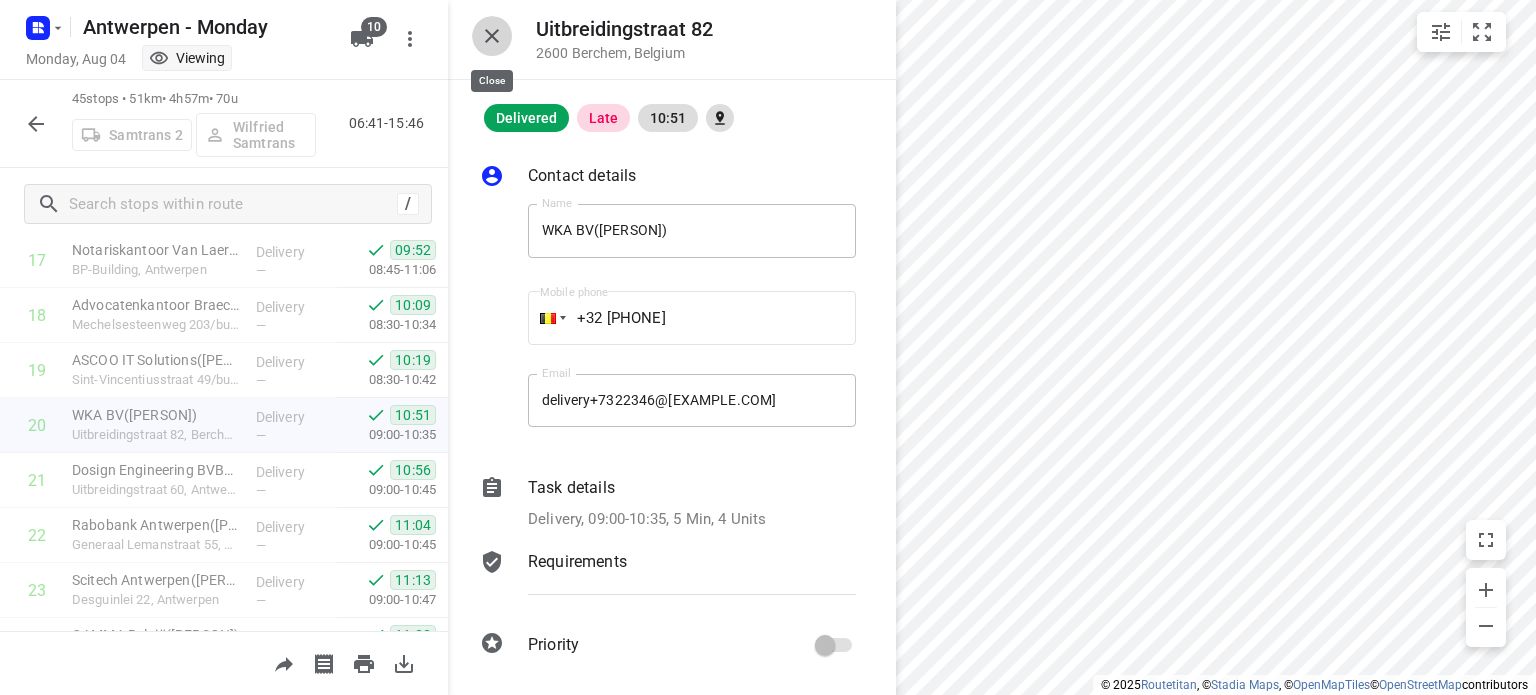 click 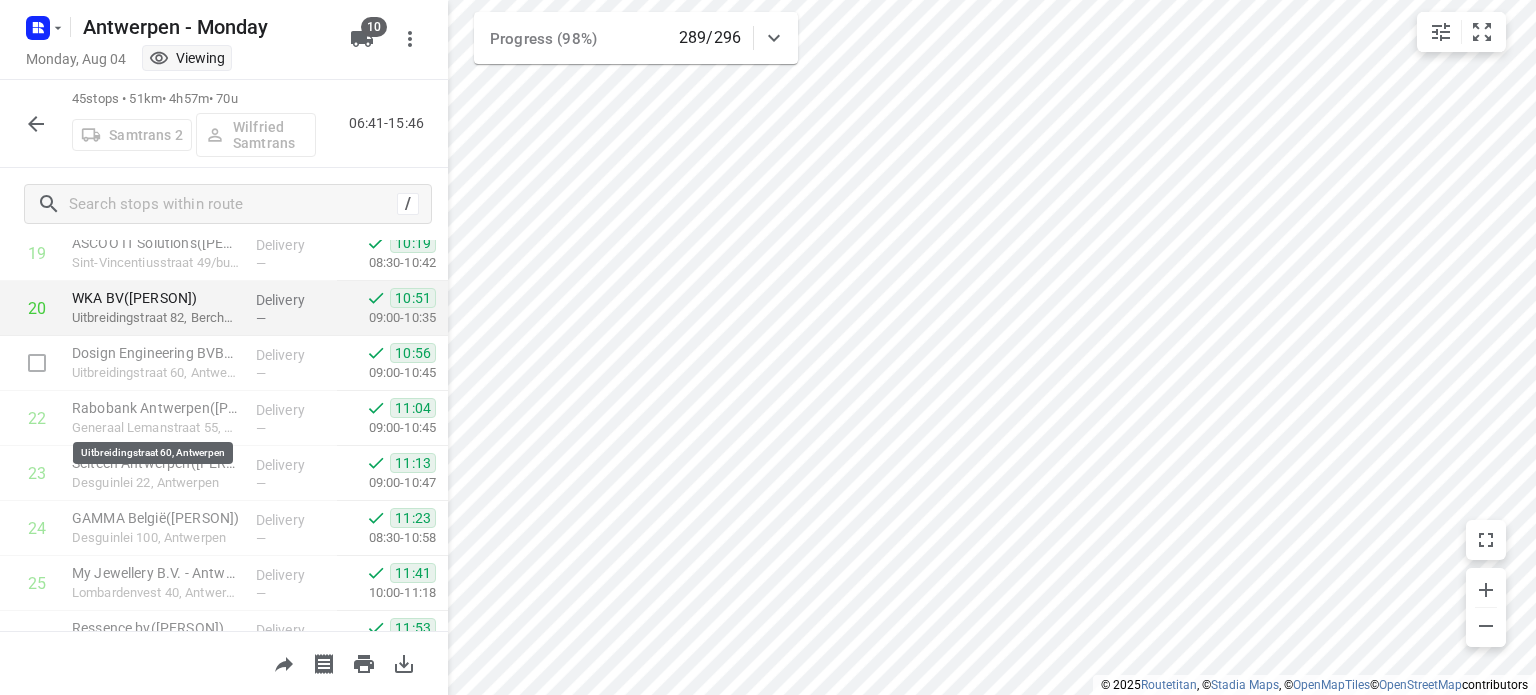 scroll, scrollTop: 1054, scrollLeft: 0, axis: vertical 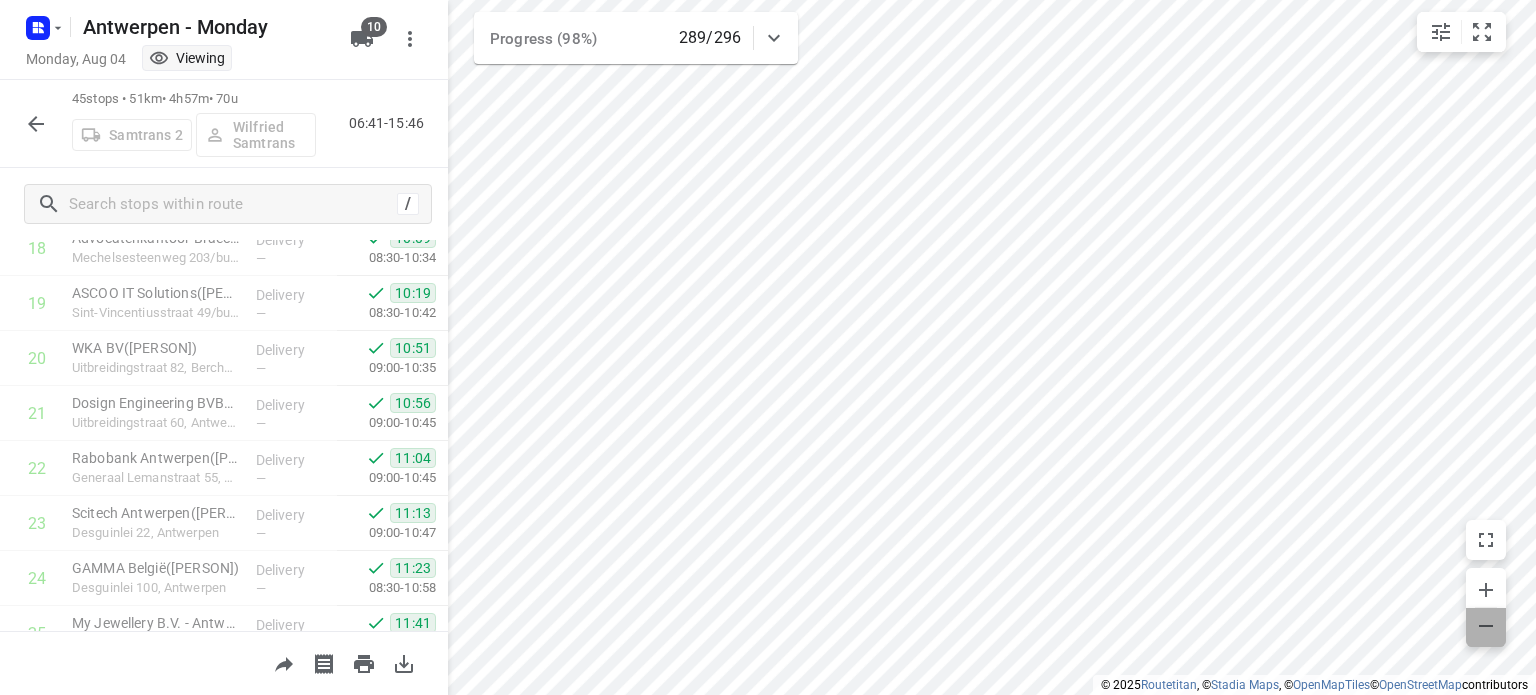 click 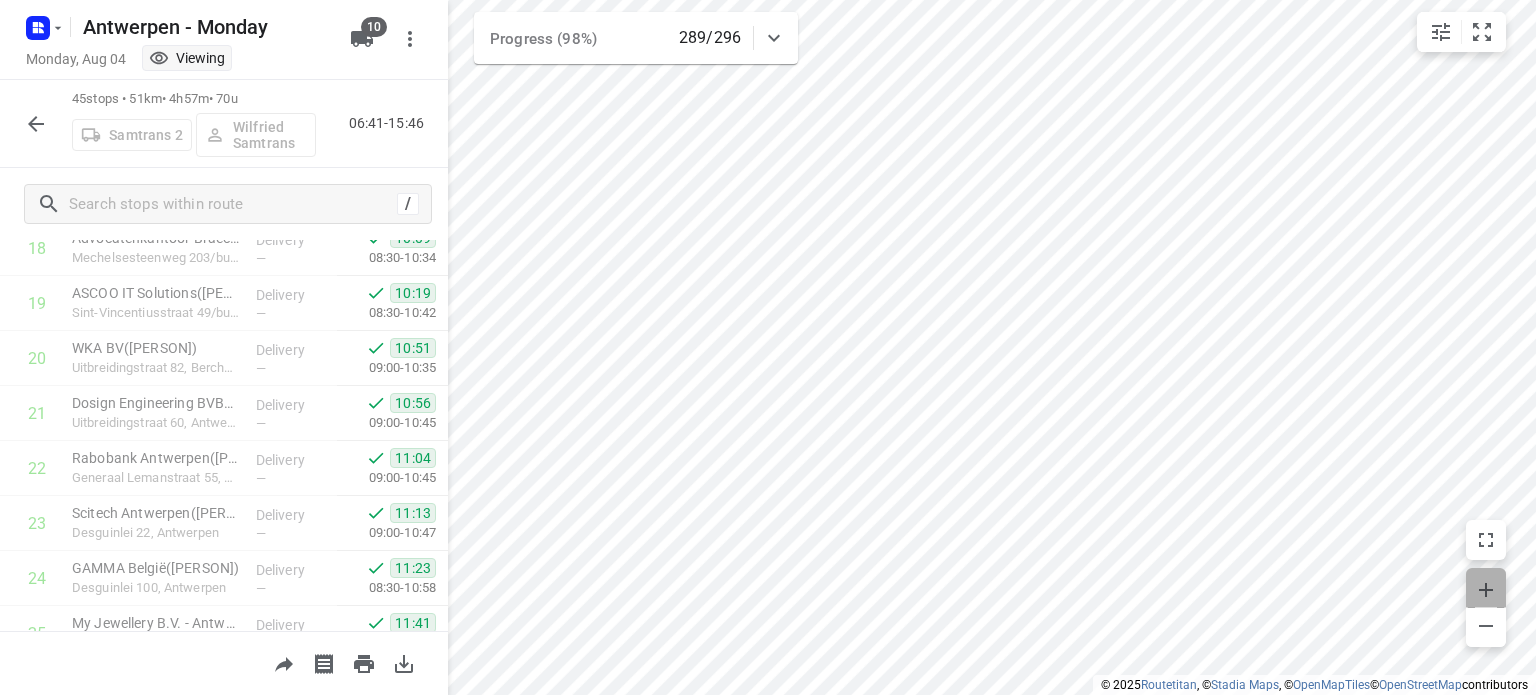 click 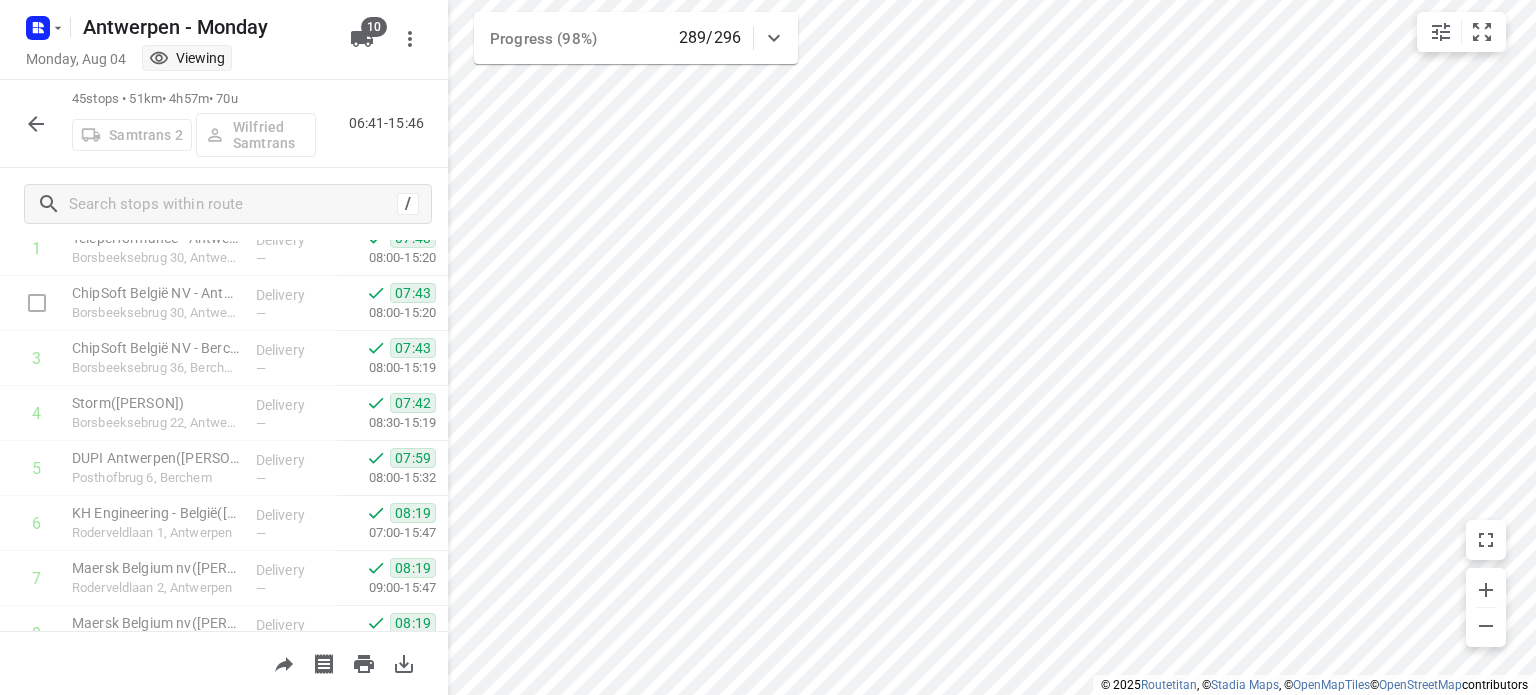 scroll, scrollTop: 120, scrollLeft: 0, axis: vertical 